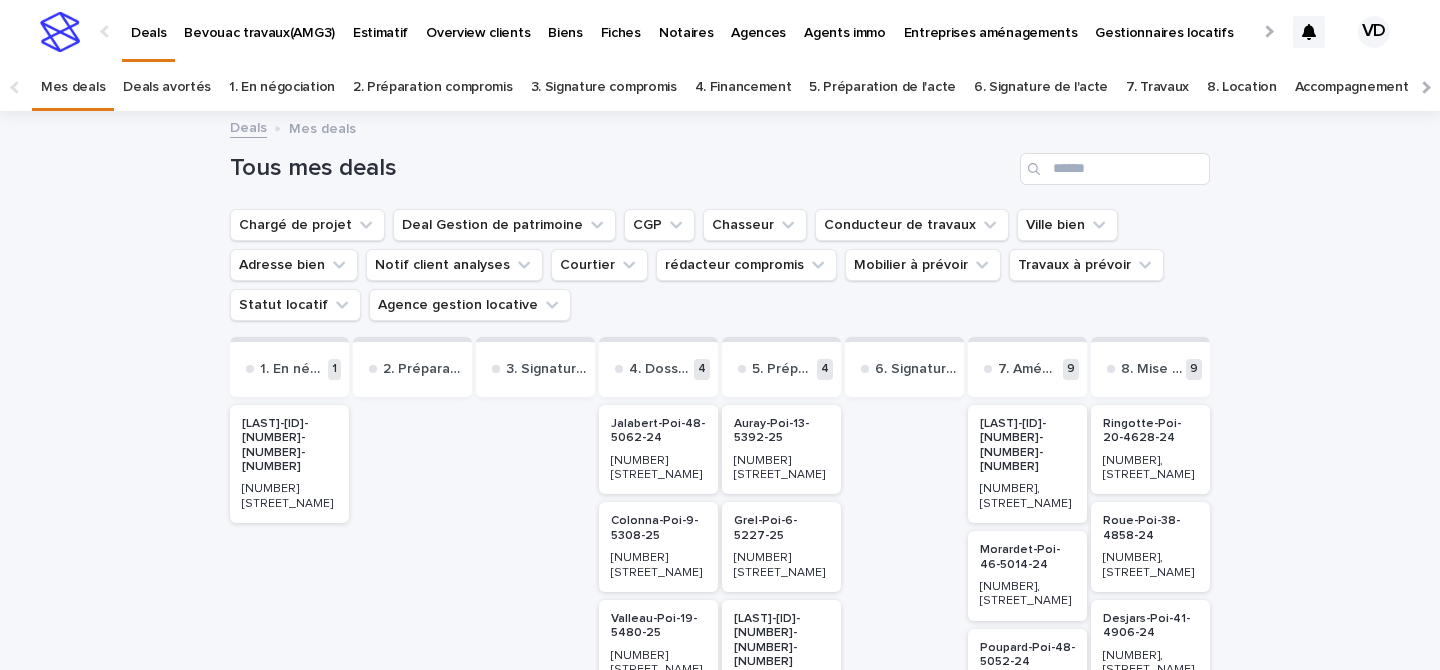 scroll, scrollTop: 0, scrollLeft: 0, axis: both 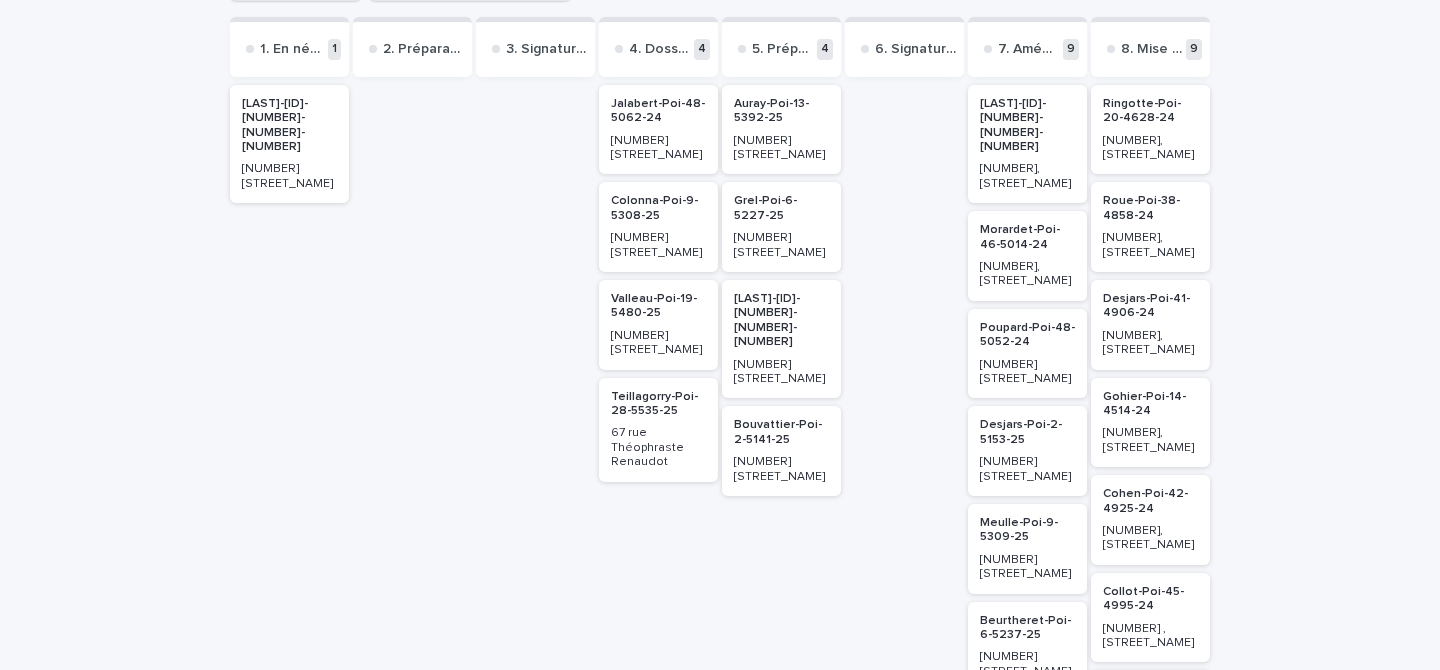 click on "[LAST]-[ID]-[NUMBER]-[NUMBER]-[NUMBER]" at bounding box center (781, 321) 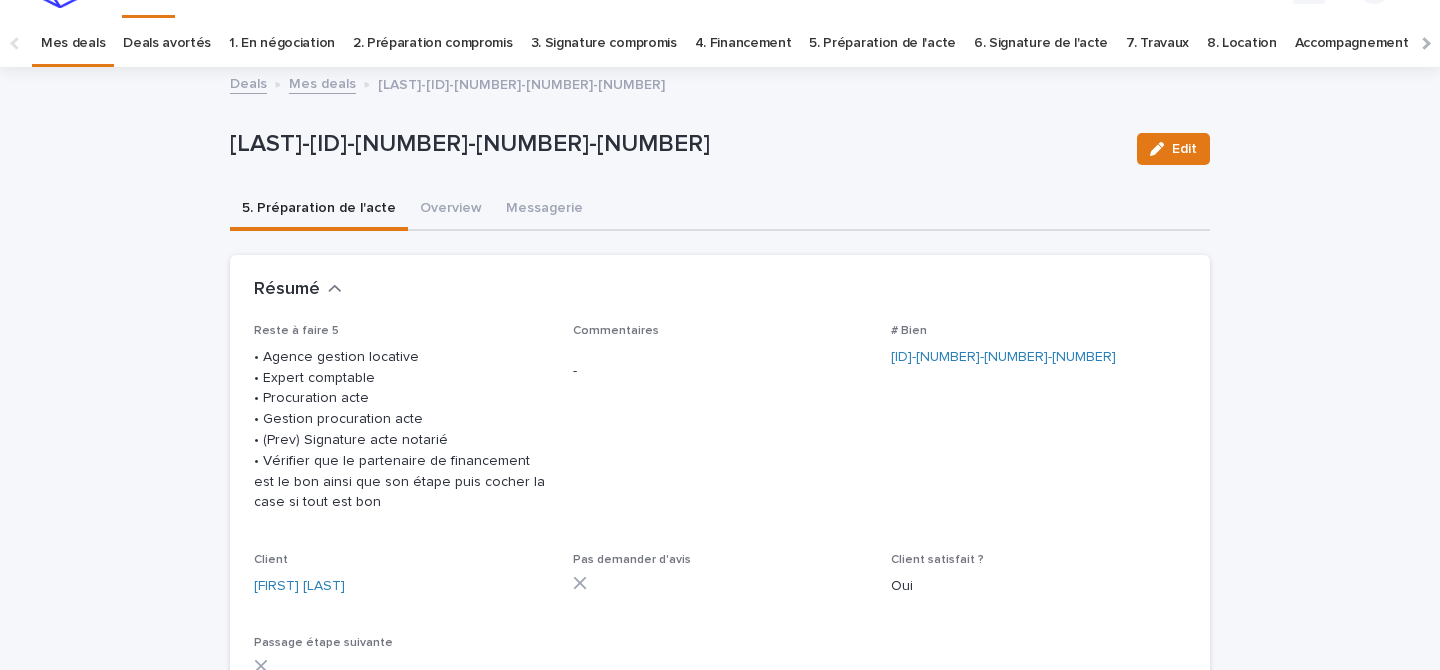 scroll, scrollTop: 45, scrollLeft: 0, axis: vertical 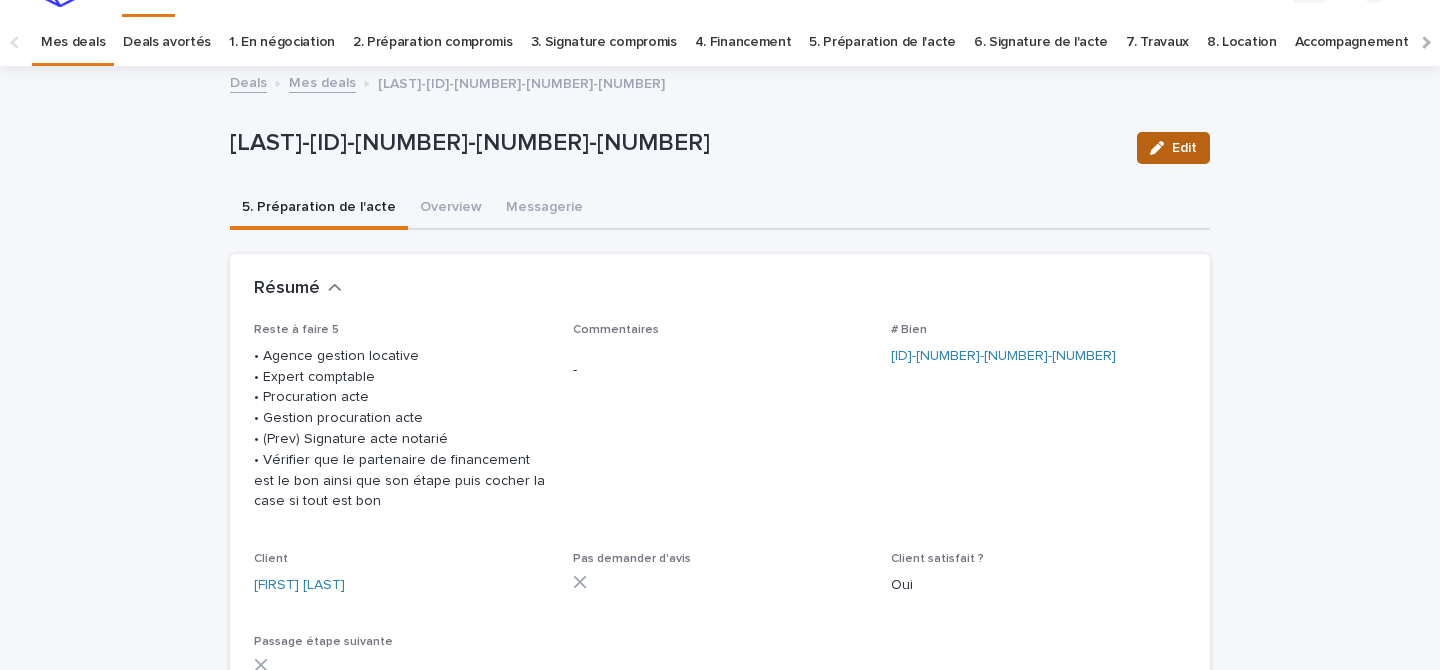 click on "Edit" at bounding box center [1173, 148] 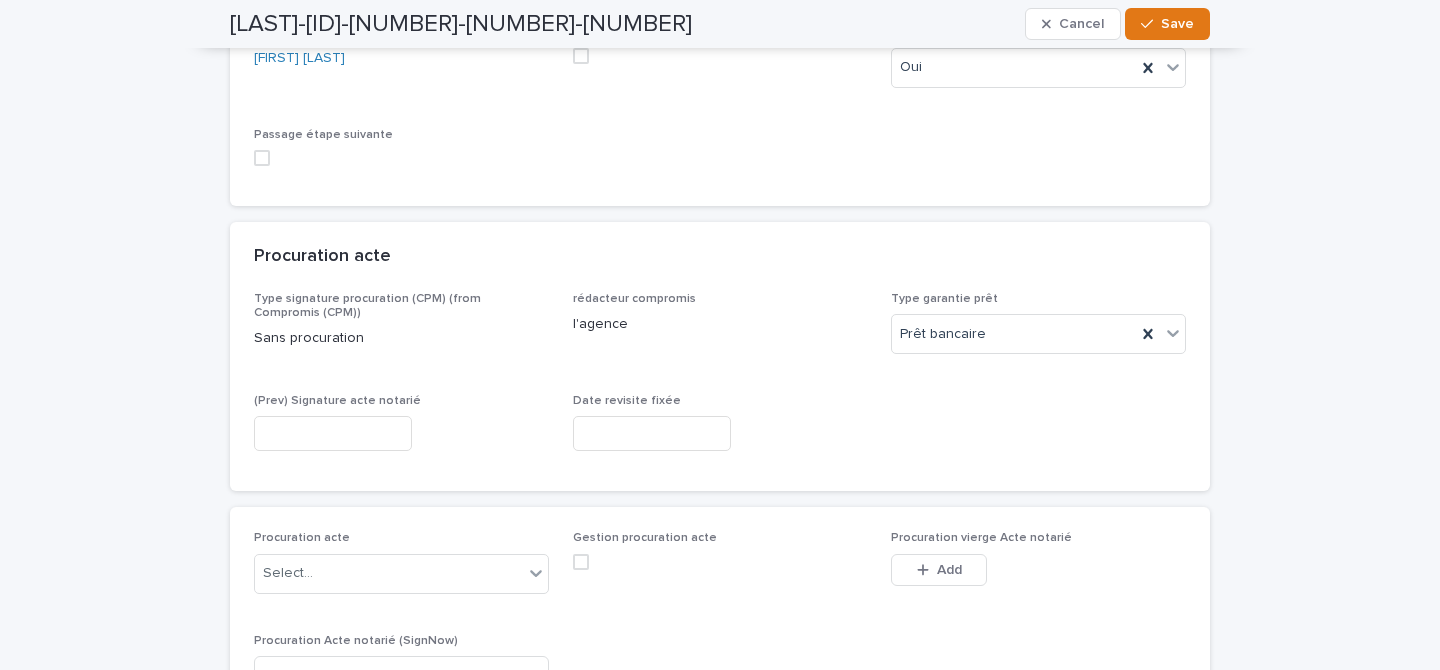scroll, scrollTop: 577, scrollLeft: 0, axis: vertical 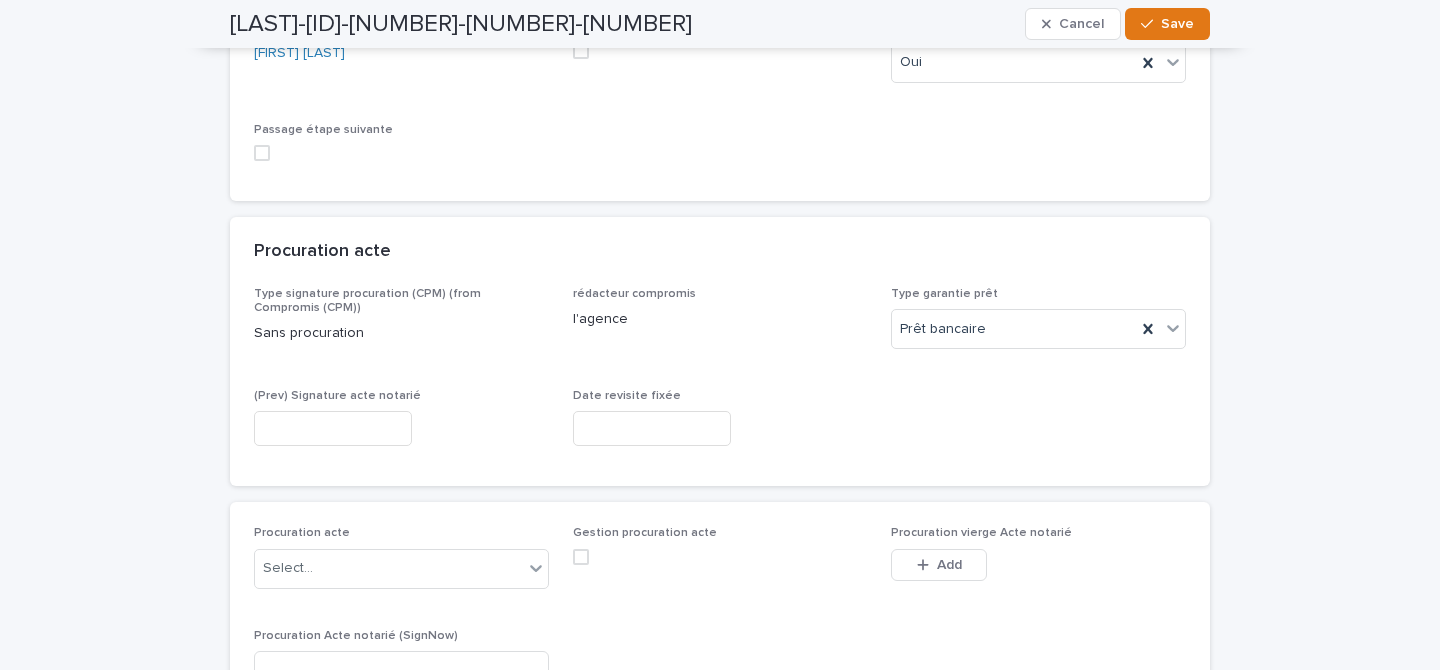 click at bounding box center [333, 428] 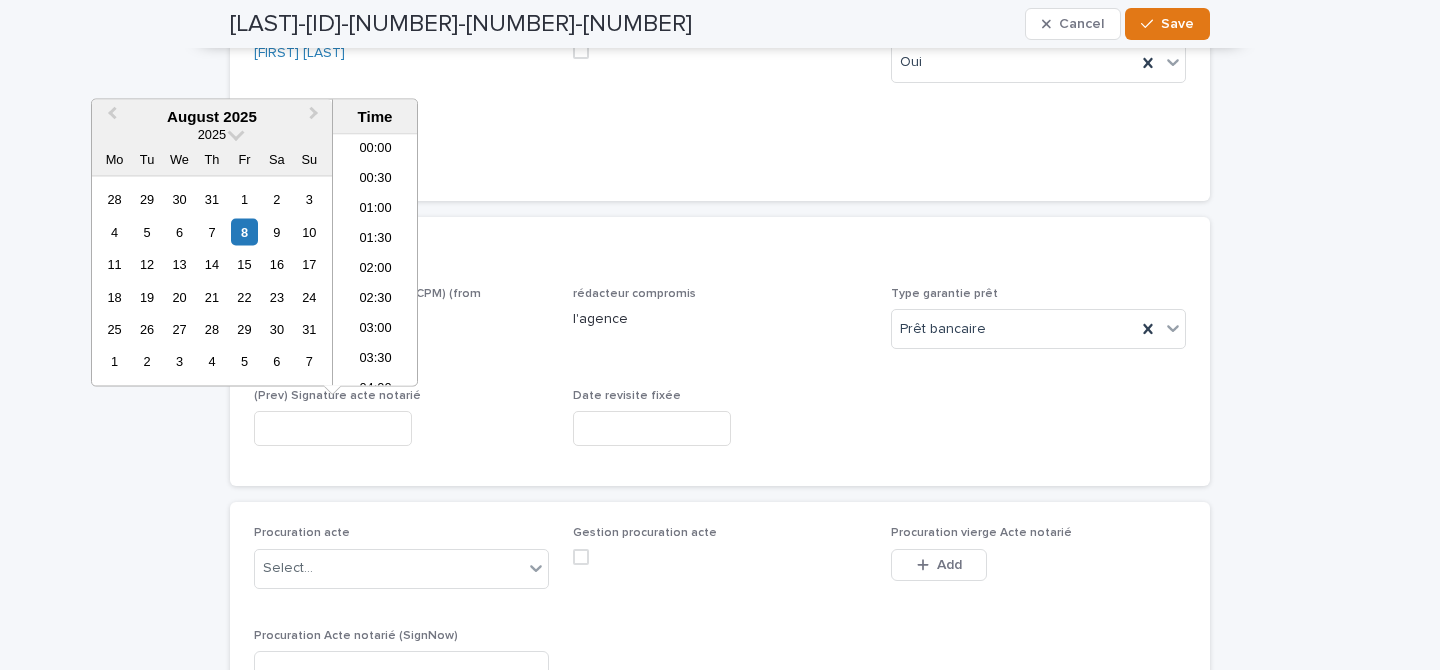 scroll, scrollTop: 879, scrollLeft: 0, axis: vertical 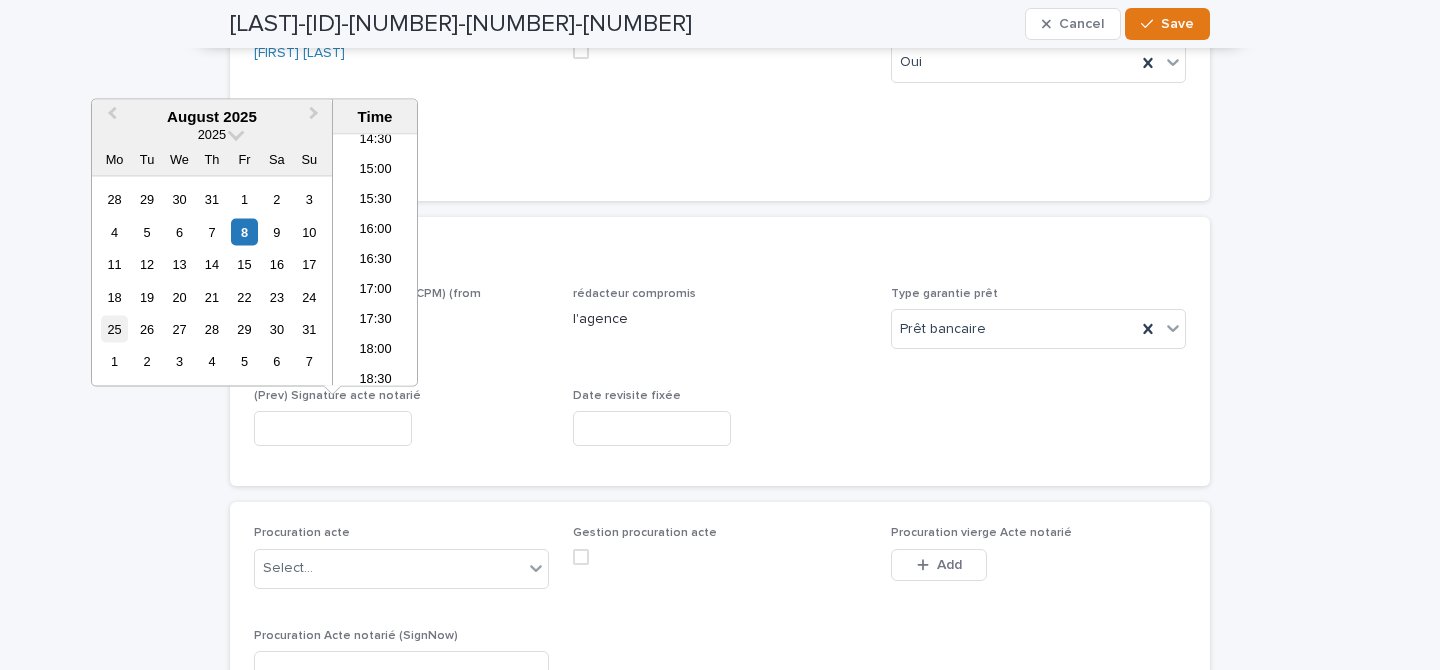 click on "25" at bounding box center [114, 329] 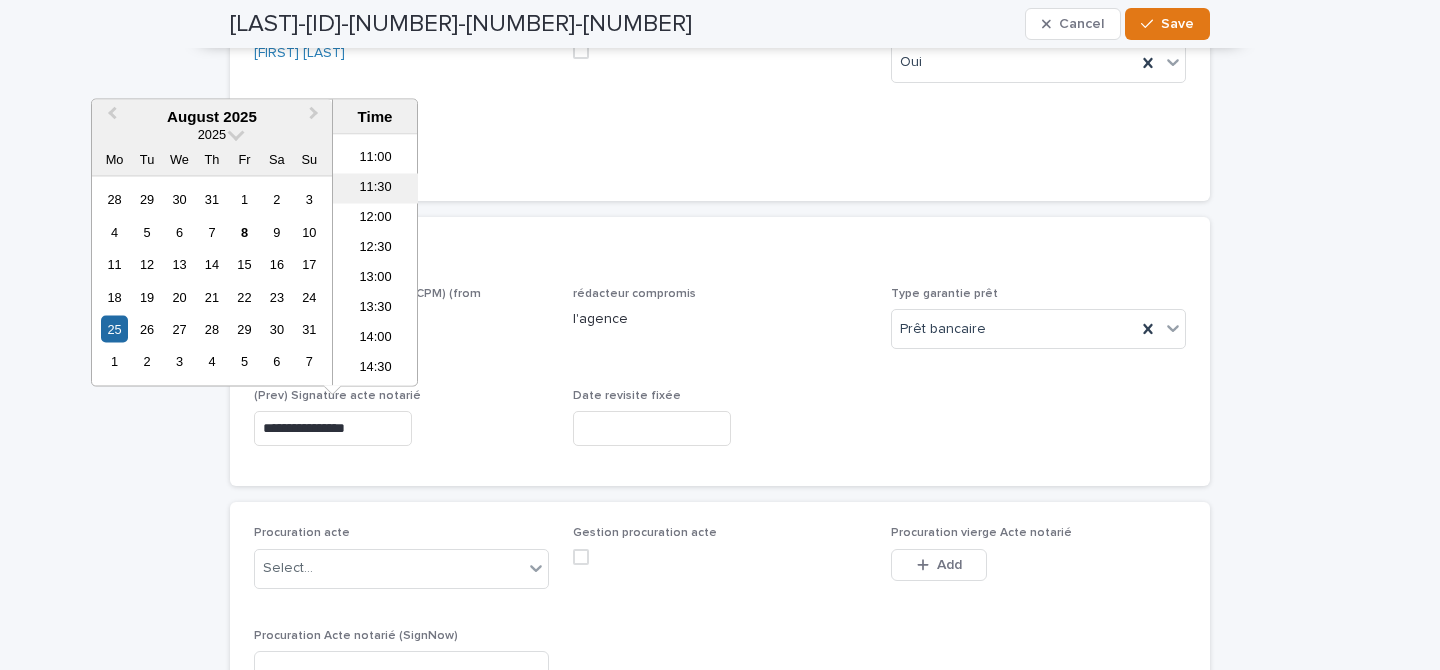 scroll, scrollTop: 591, scrollLeft: 0, axis: vertical 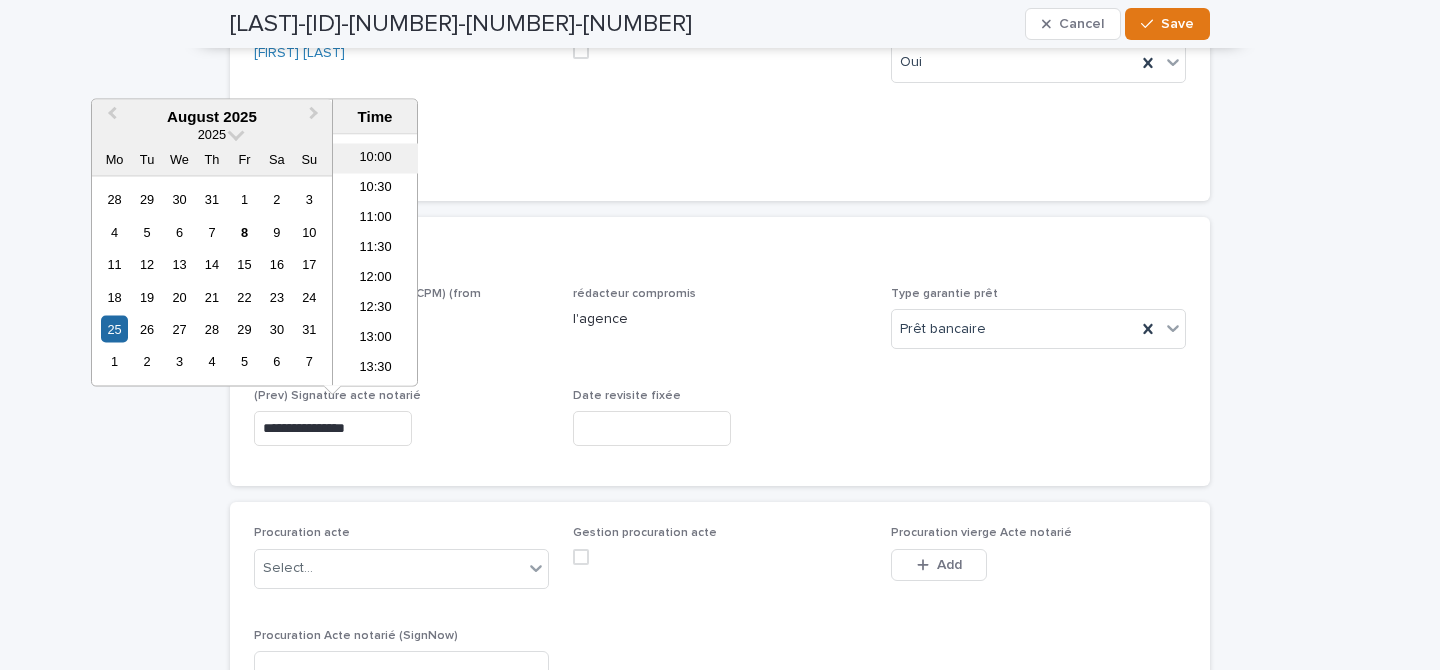 click on "10:00" at bounding box center (375, 159) 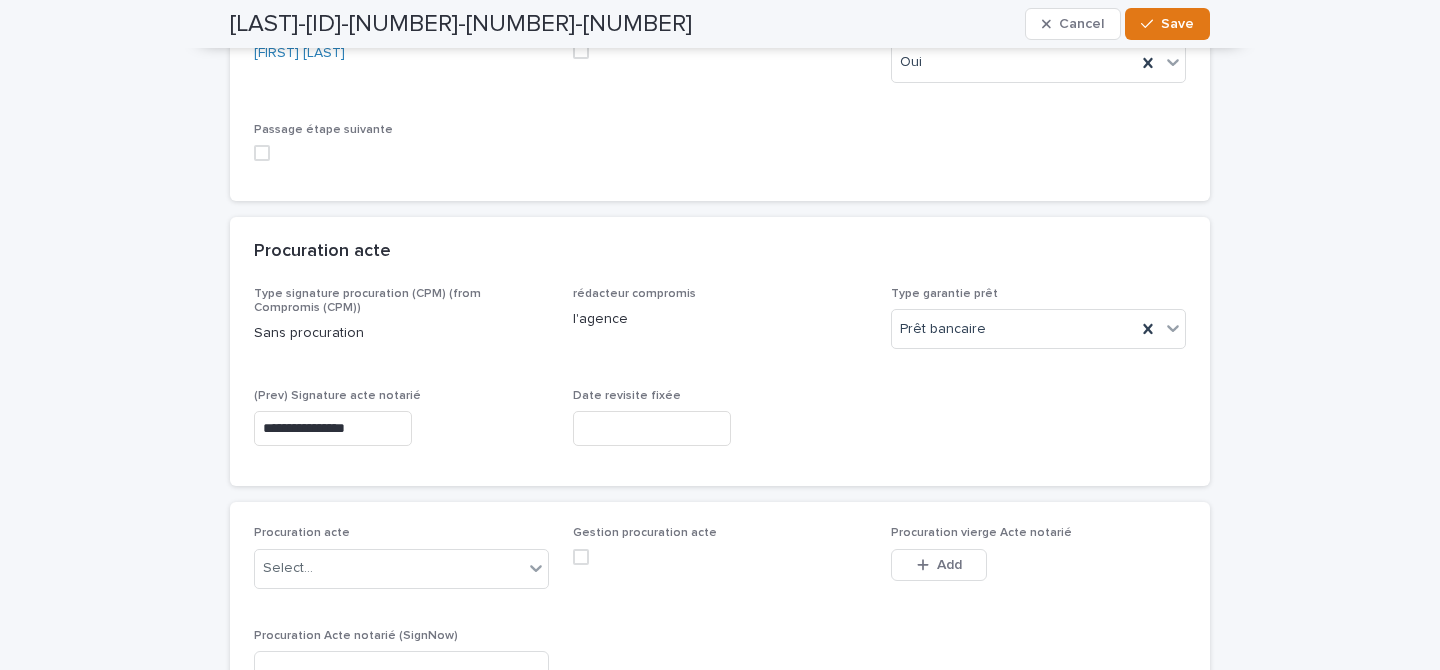 type on "**********" 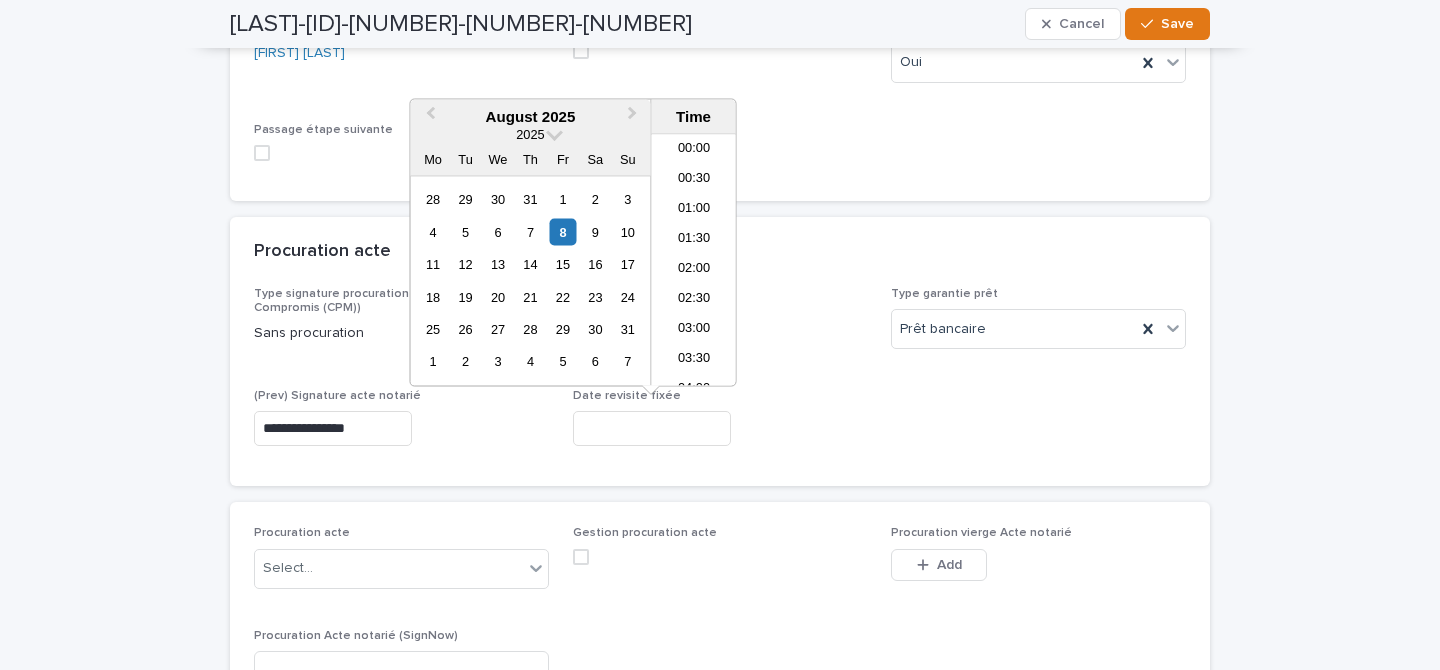 scroll, scrollTop: 879, scrollLeft: 0, axis: vertical 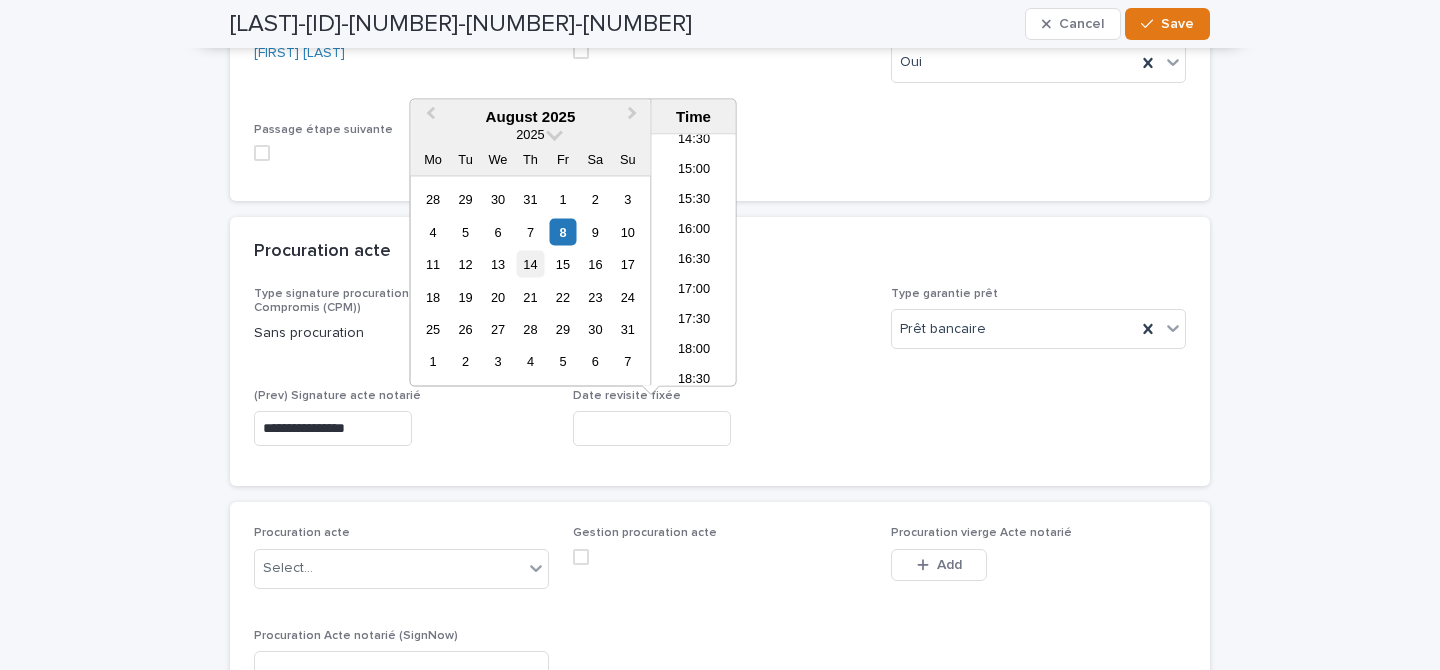 click on "14" at bounding box center (530, 264) 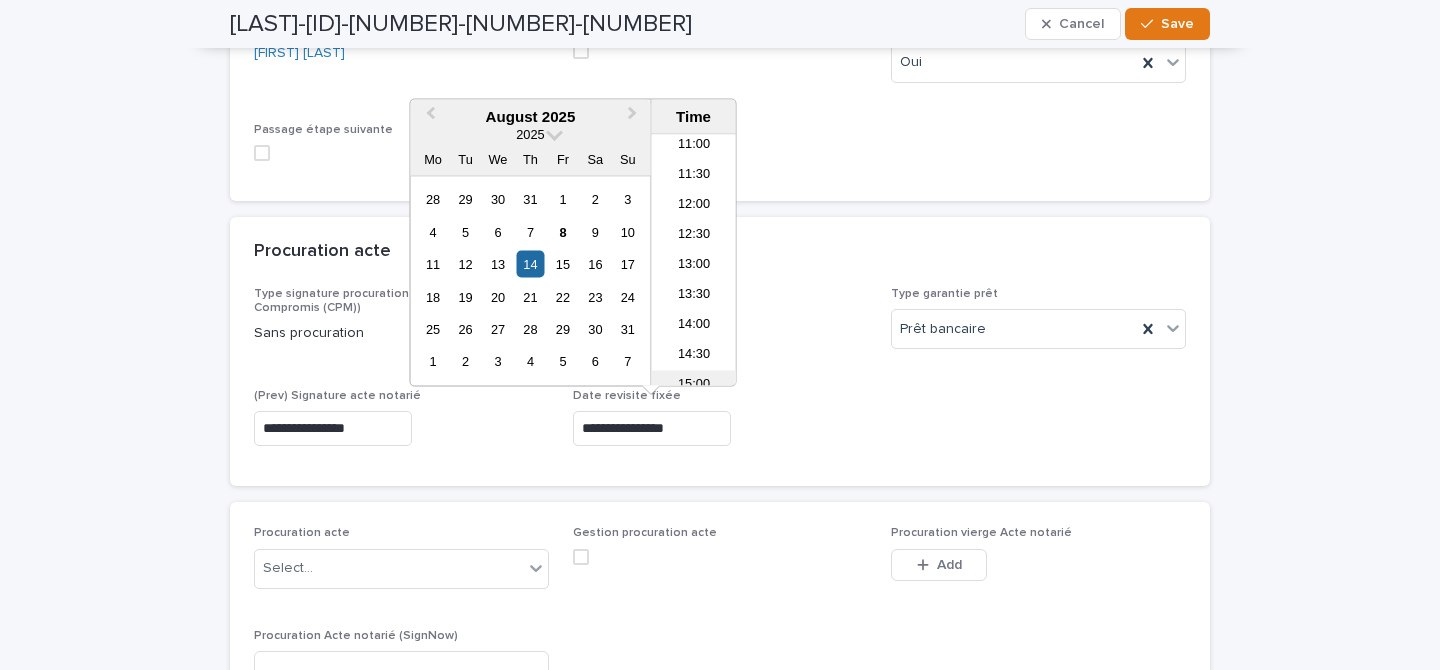 scroll, scrollTop: 657, scrollLeft: 0, axis: vertical 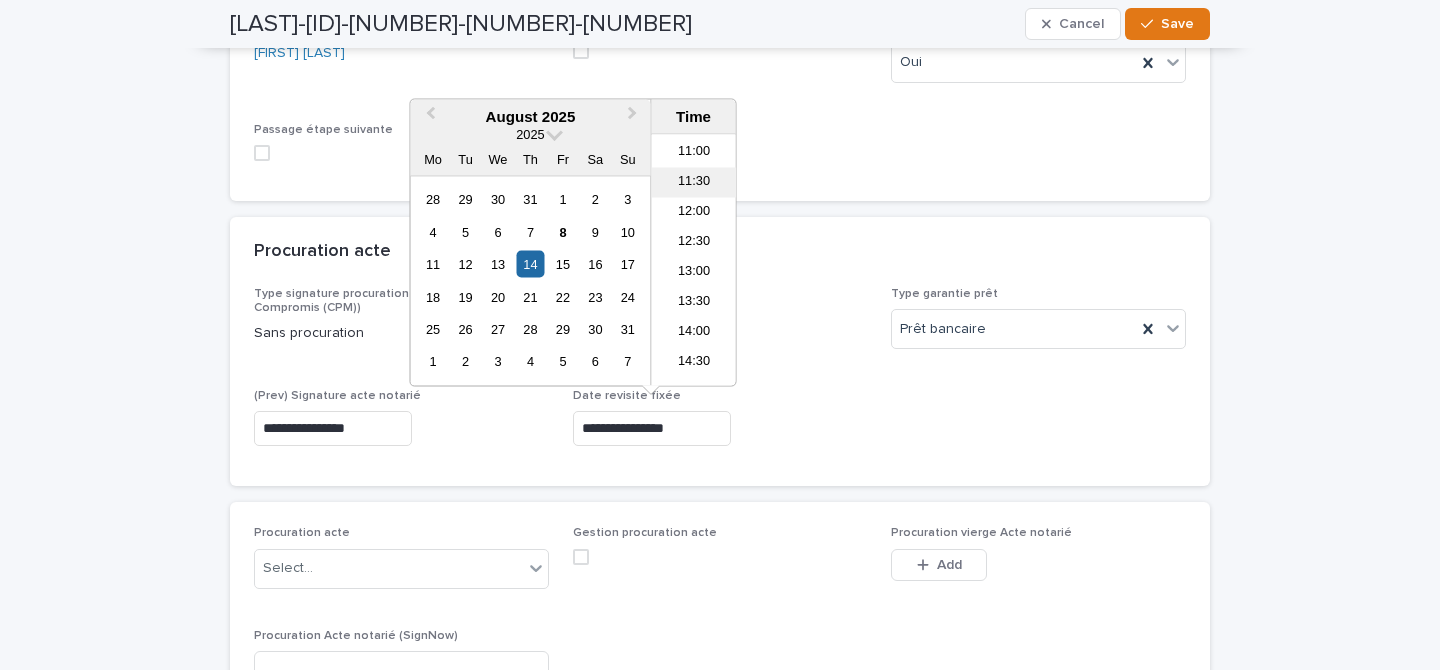 click on "11:30" at bounding box center [694, 183] 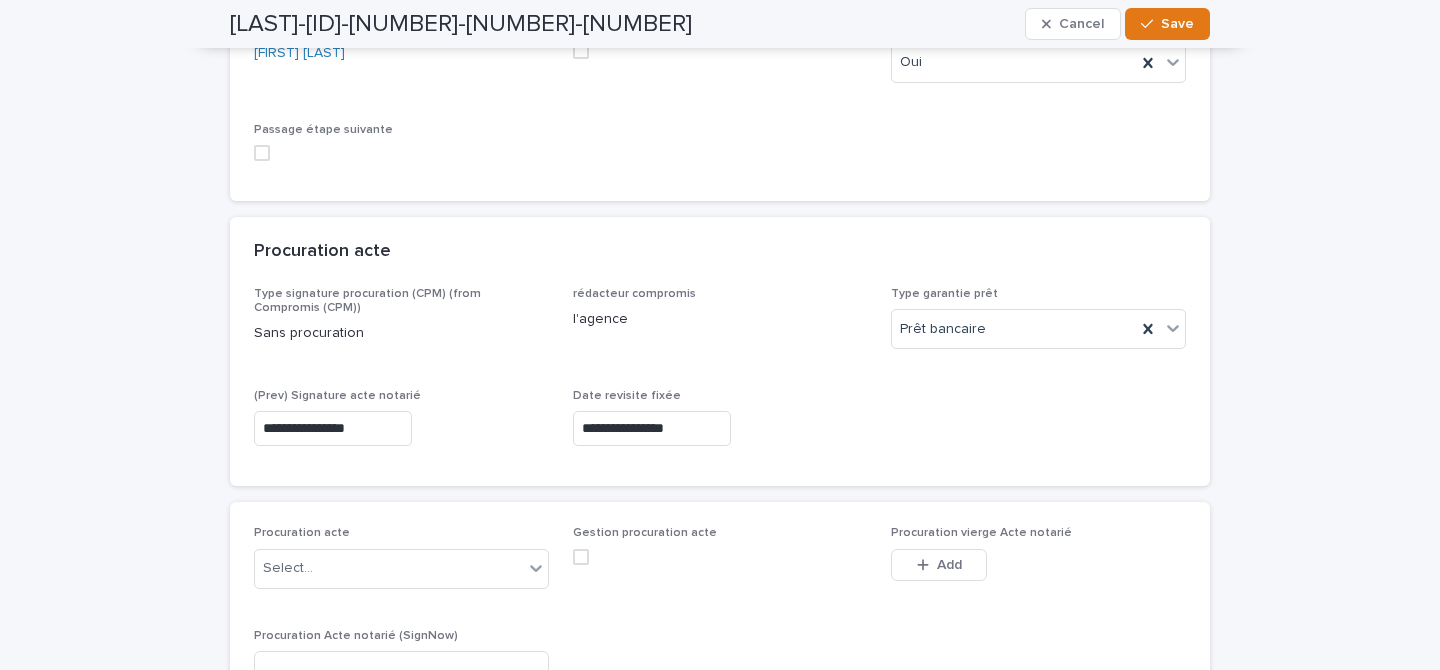 type on "**********" 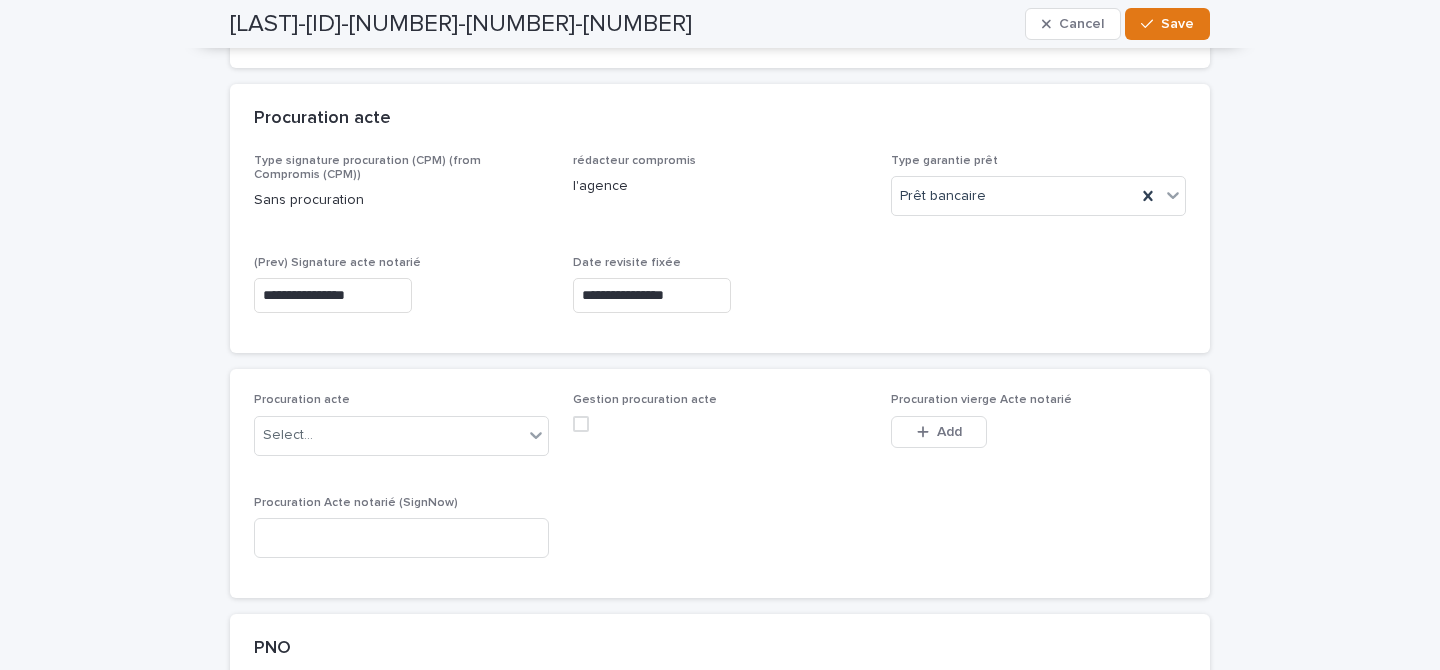 scroll, scrollTop: 719, scrollLeft: 0, axis: vertical 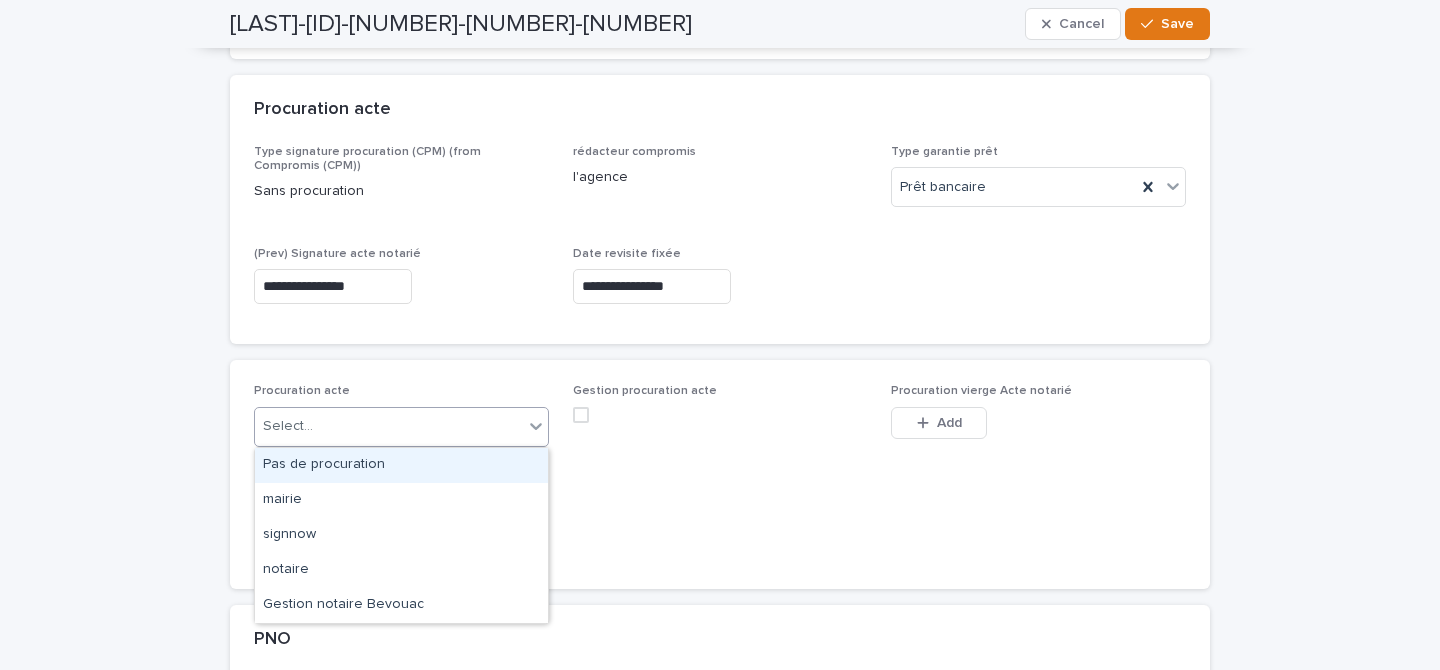 click on "Select..." at bounding box center [389, 426] 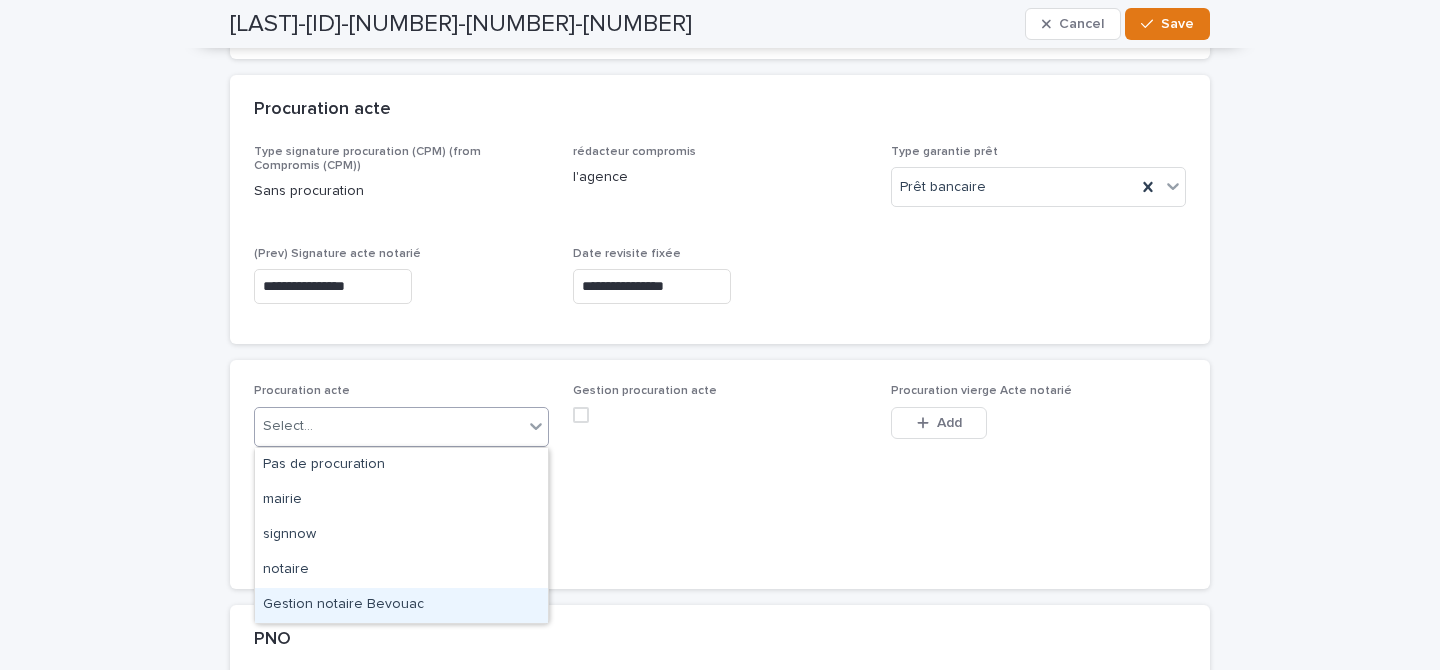 click on "Gestion notaire Bevouac" at bounding box center [401, 605] 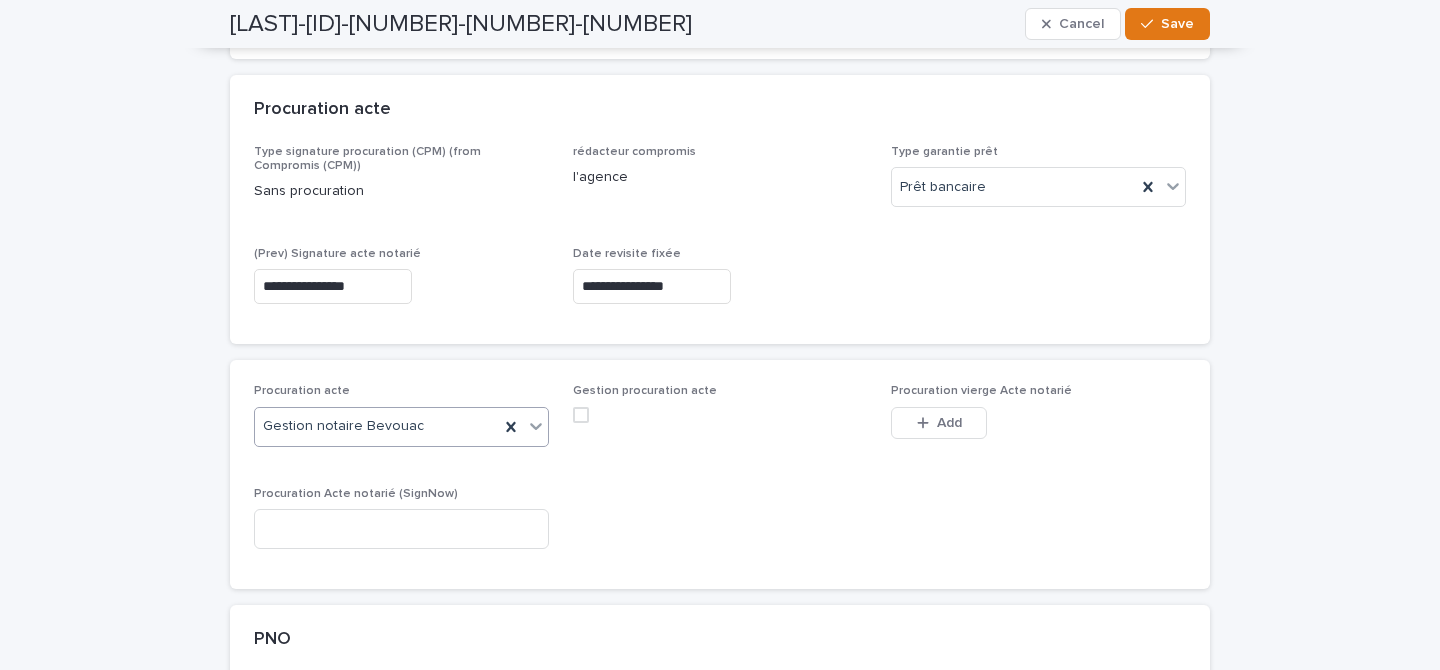 click at bounding box center (581, 415) 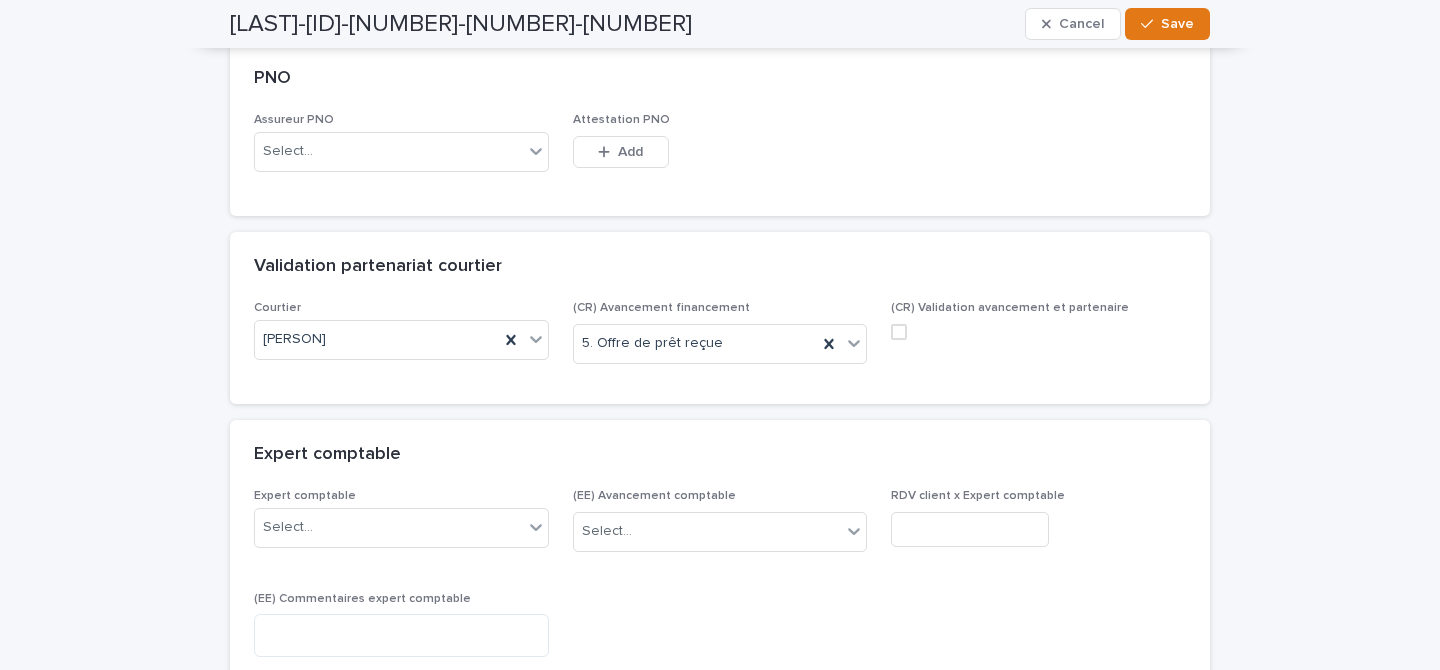 scroll, scrollTop: 1306, scrollLeft: 0, axis: vertical 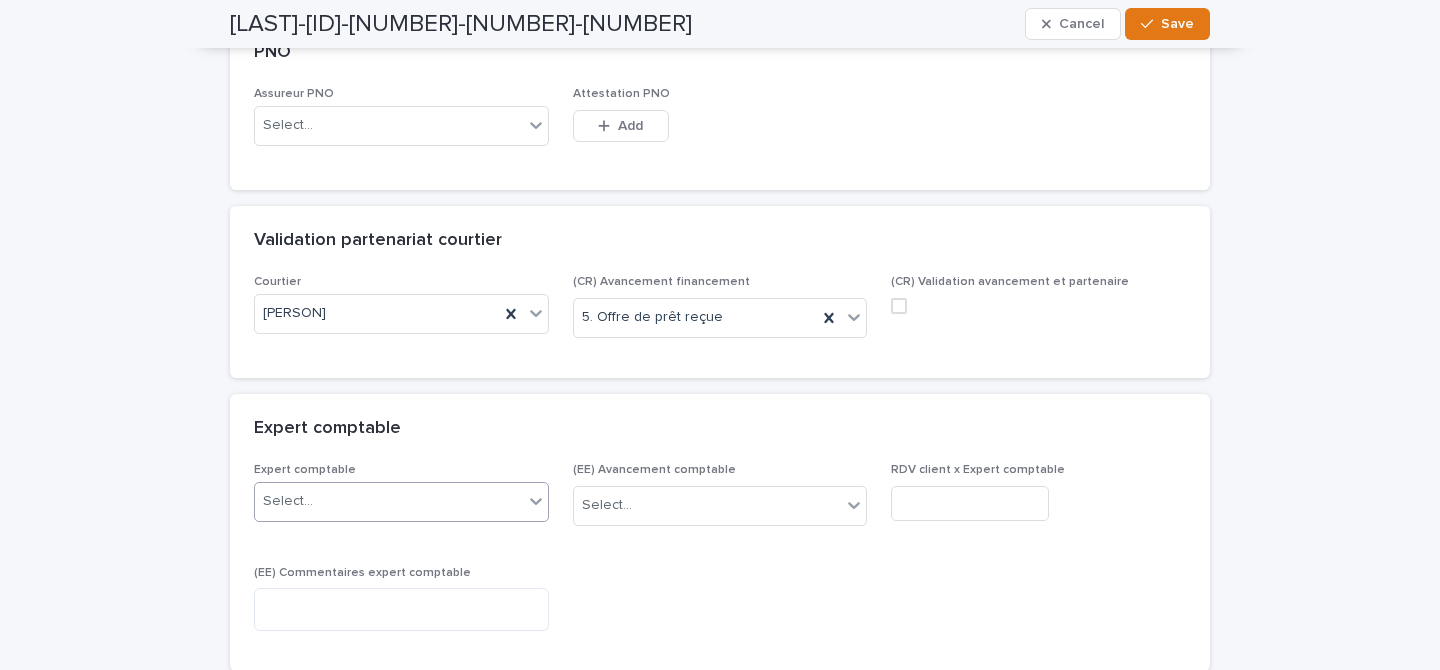 click on "Select..." at bounding box center [401, 502] 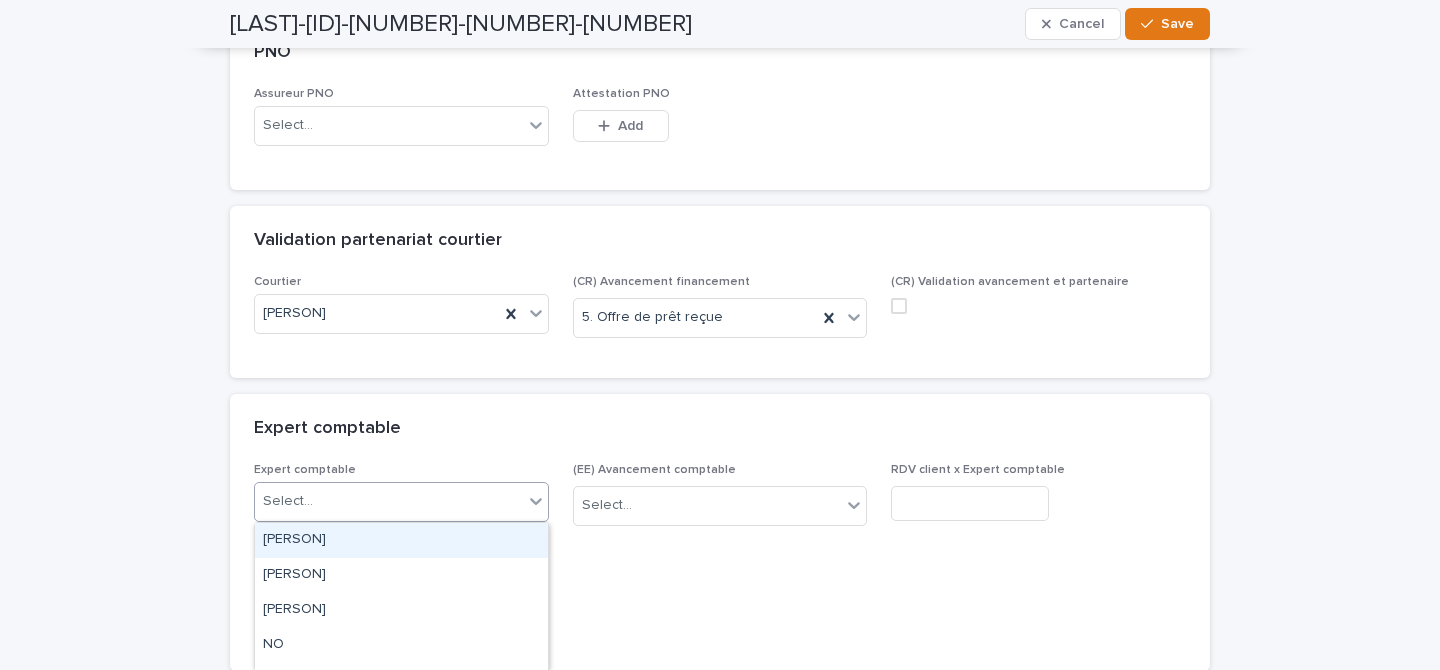click on "[FIRST] [LAST]" at bounding box center (401, 540) 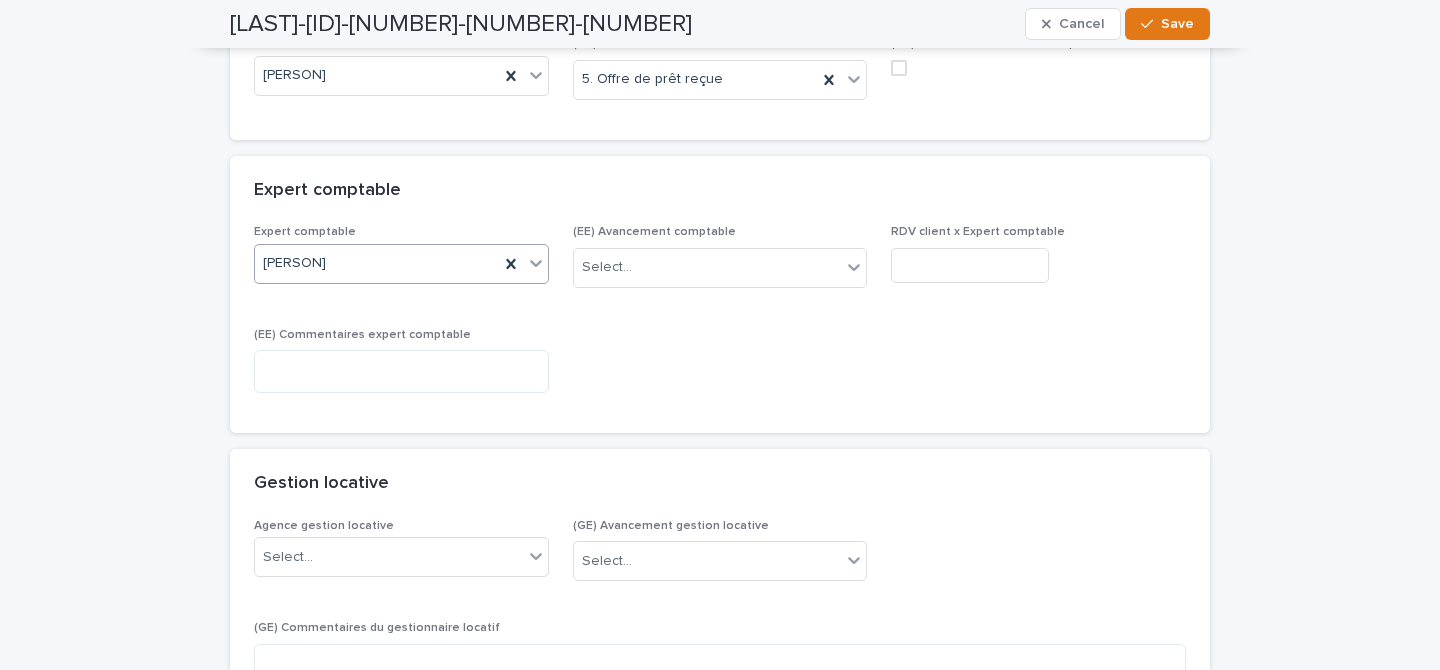 scroll, scrollTop: 1614, scrollLeft: 0, axis: vertical 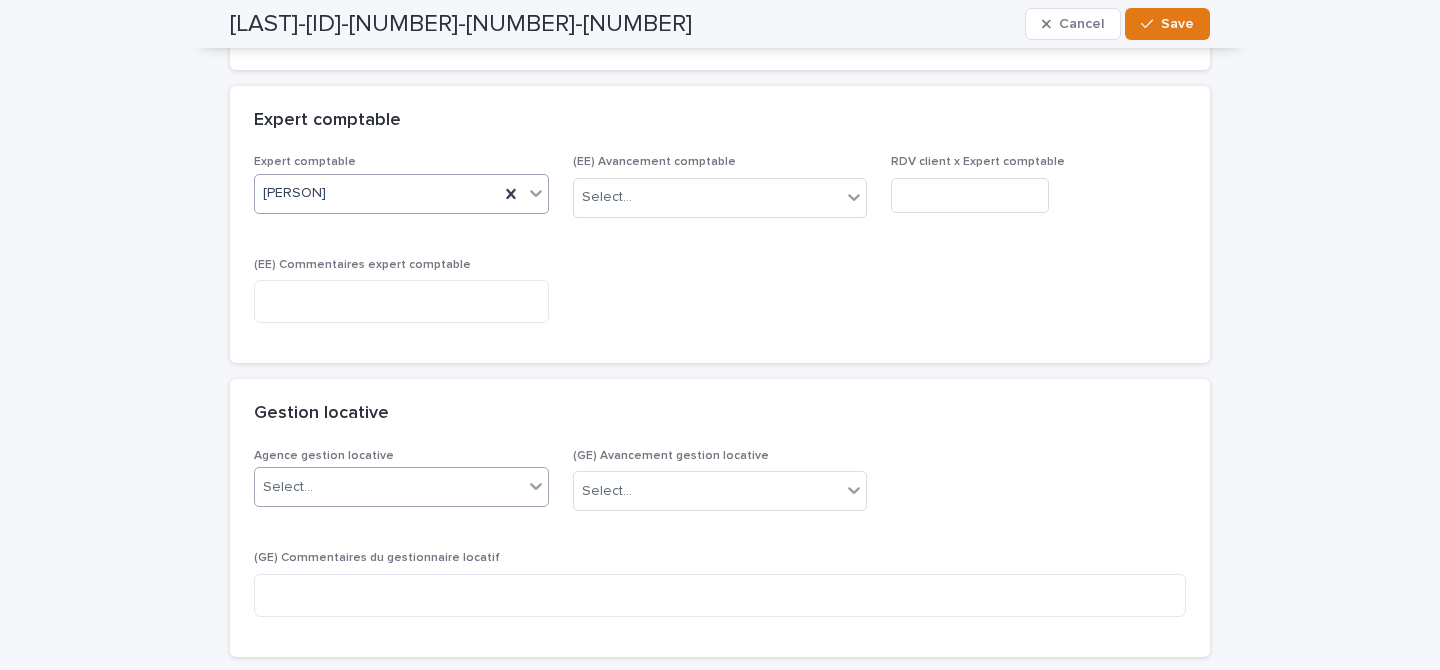 click on "Select..." at bounding box center (389, 487) 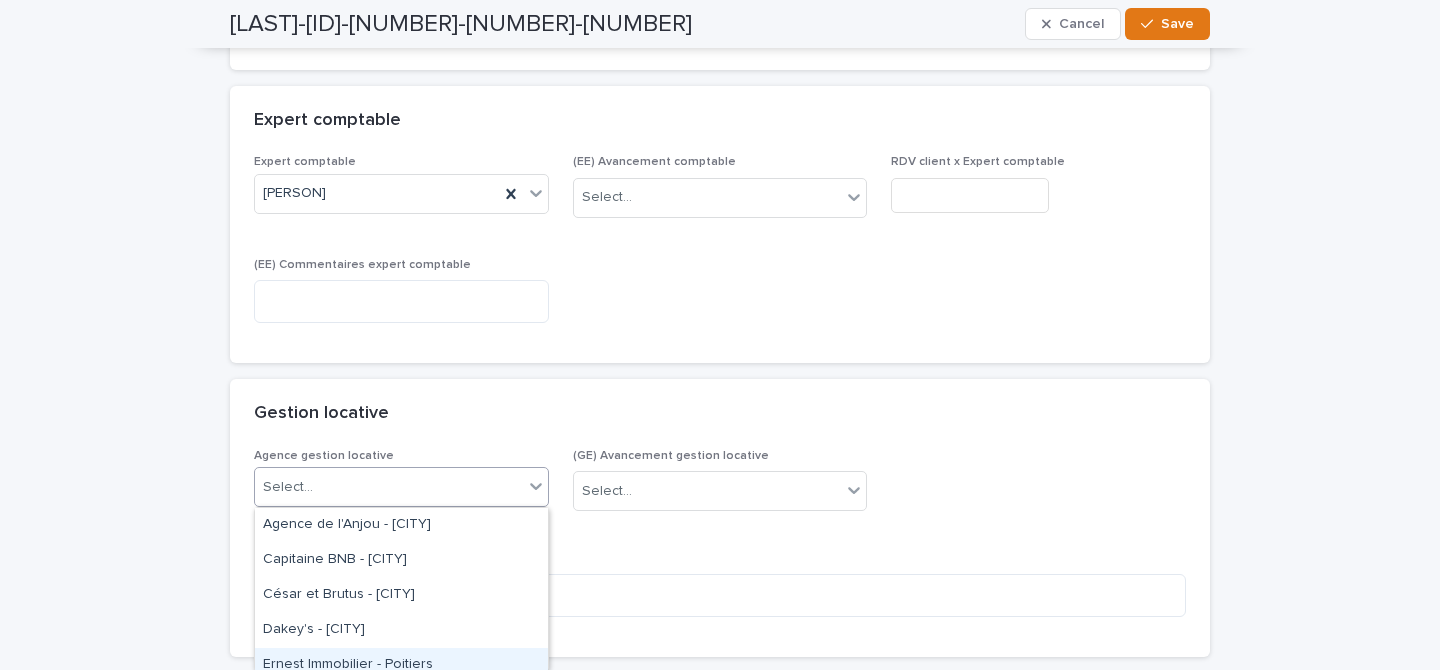 click on "Ernest Immobilier - Poitiers" at bounding box center [401, 665] 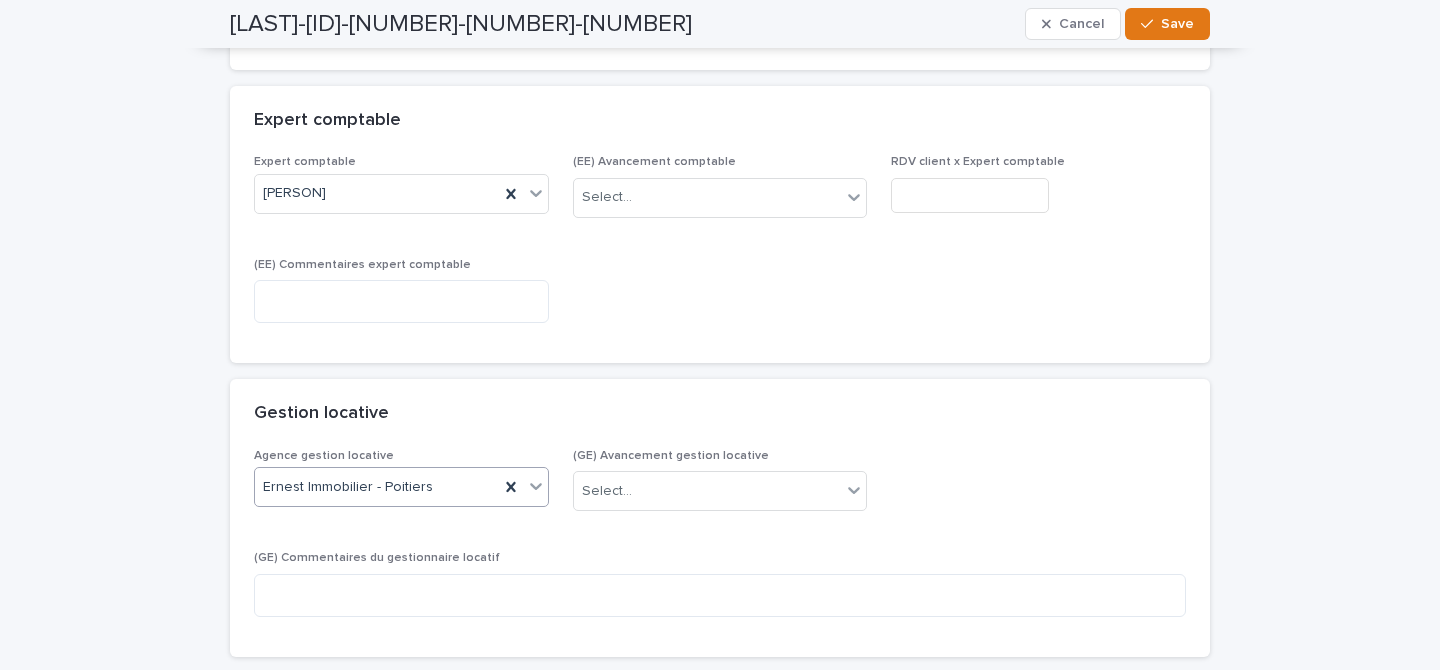 scroll, scrollTop: 1773, scrollLeft: 0, axis: vertical 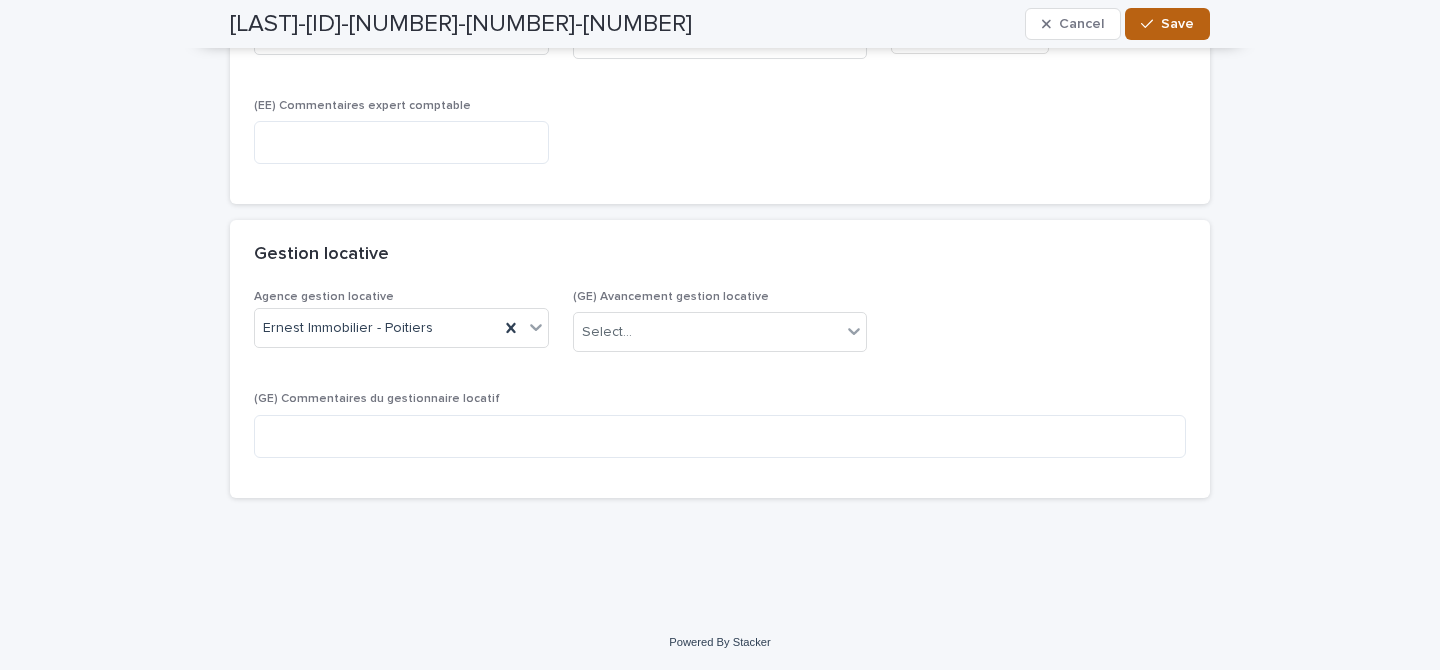 click on "Save" at bounding box center [1167, 24] 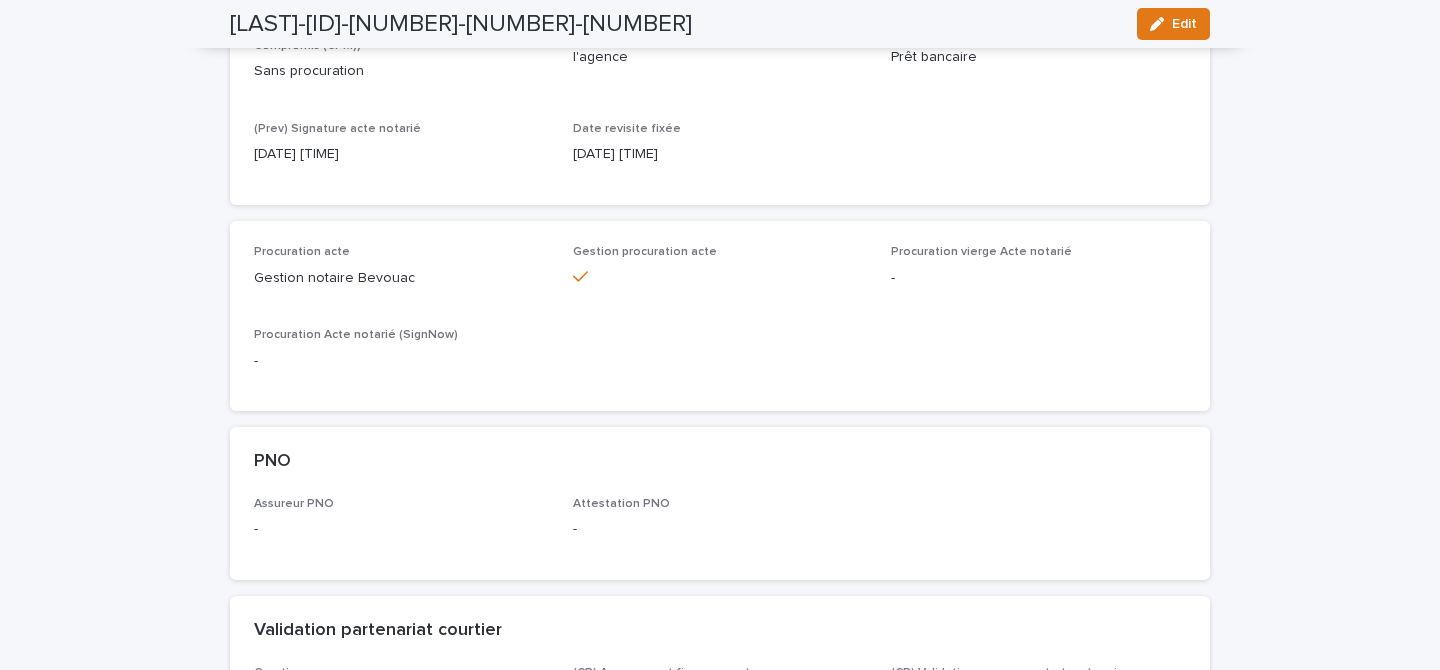 scroll, scrollTop: 955, scrollLeft: 0, axis: vertical 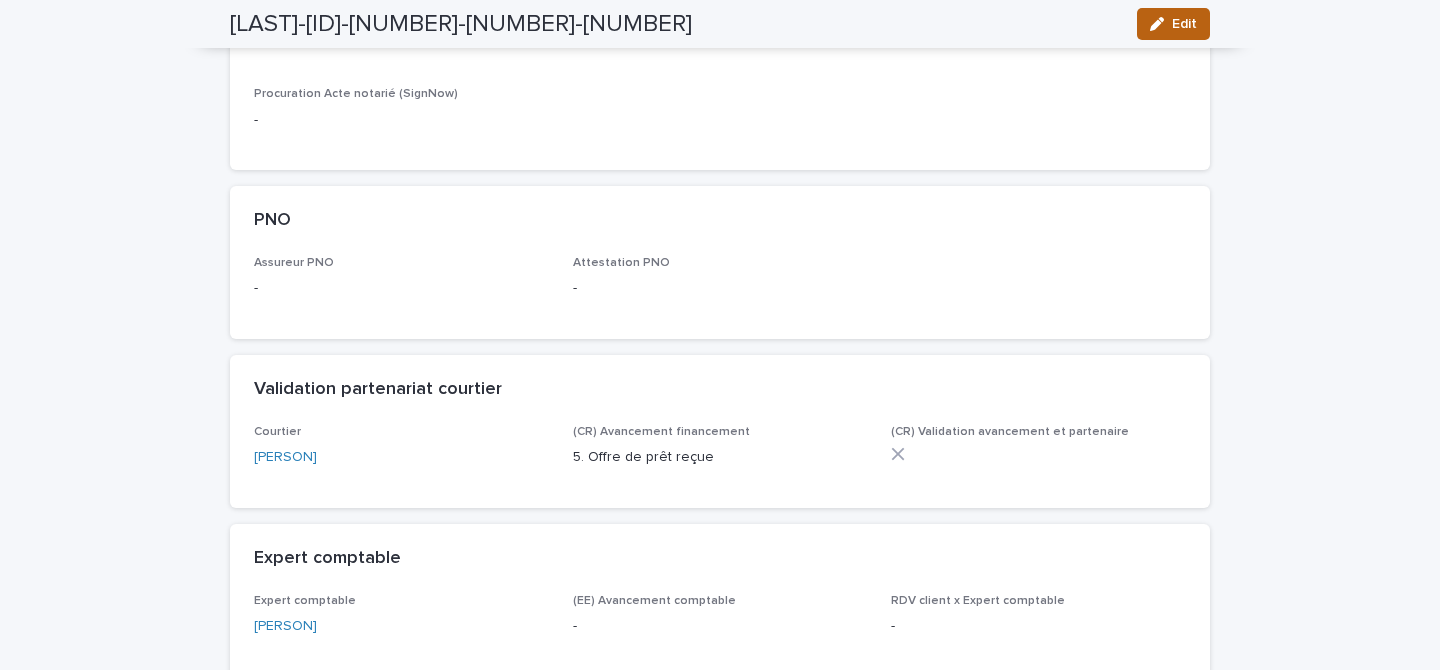 click on "Edit" at bounding box center (1173, 24) 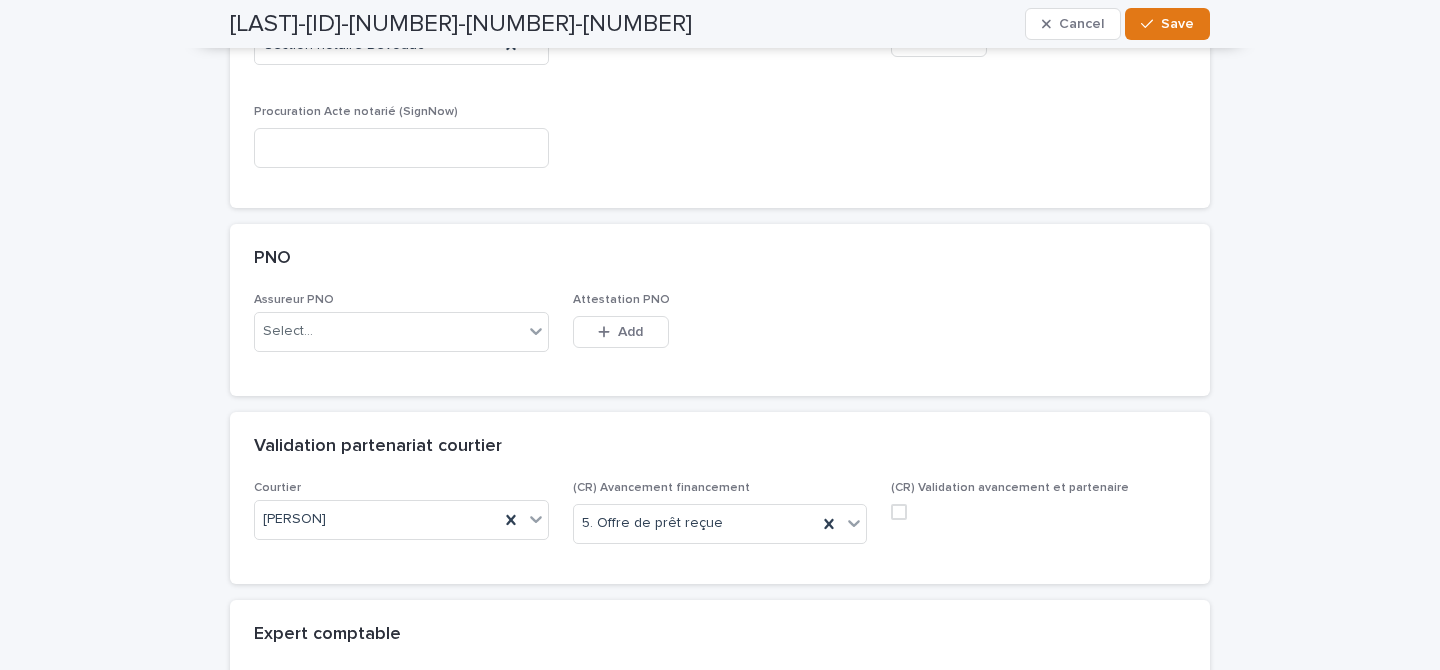 scroll, scrollTop: 1026, scrollLeft: 0, axis: vertical 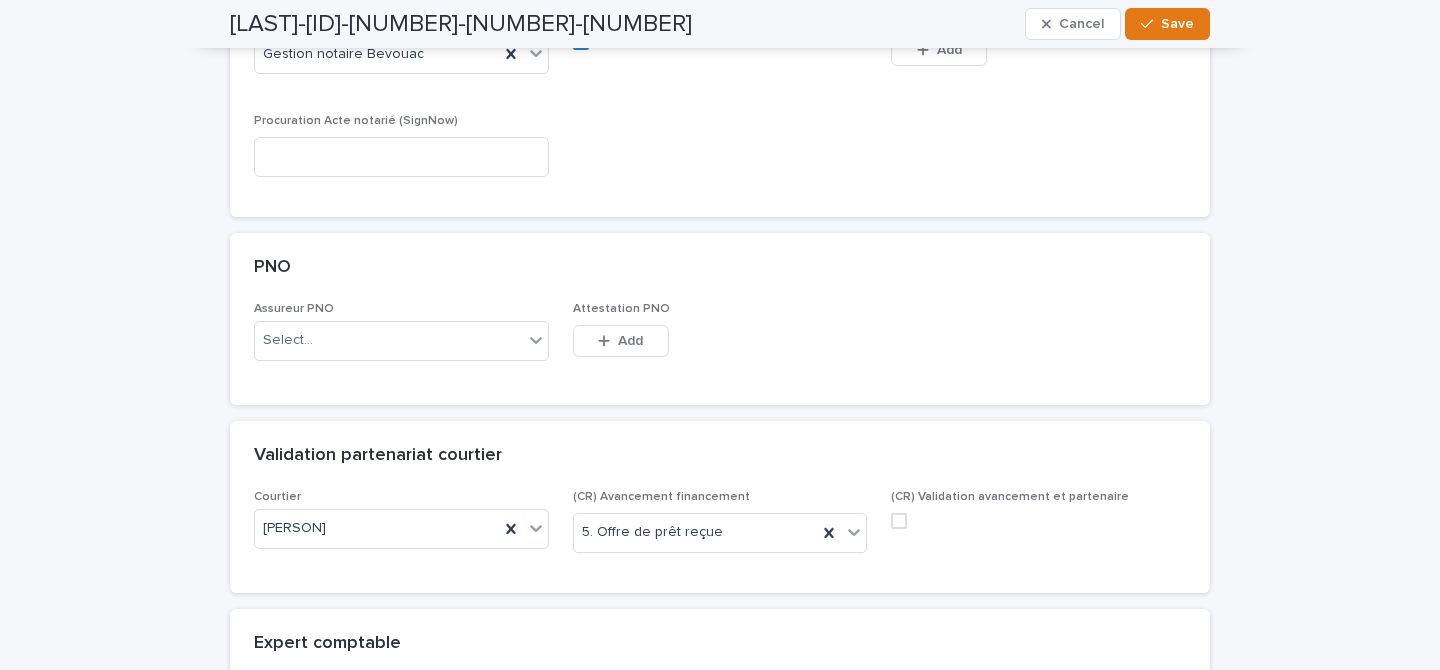 click on "(CR) Validation avancement et partenaire" at bounding box center [1038, 517] 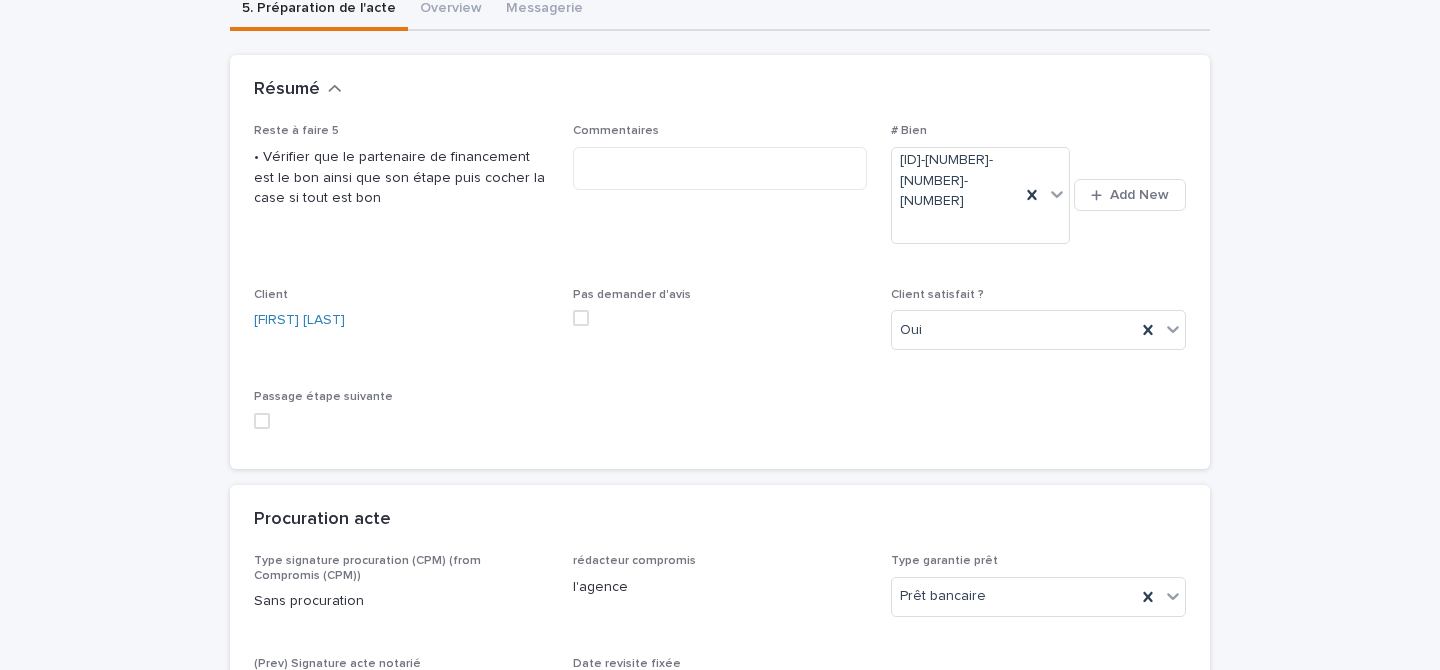 scroll, scrollTop: 245, scrollLeft: 0, axis: vertical 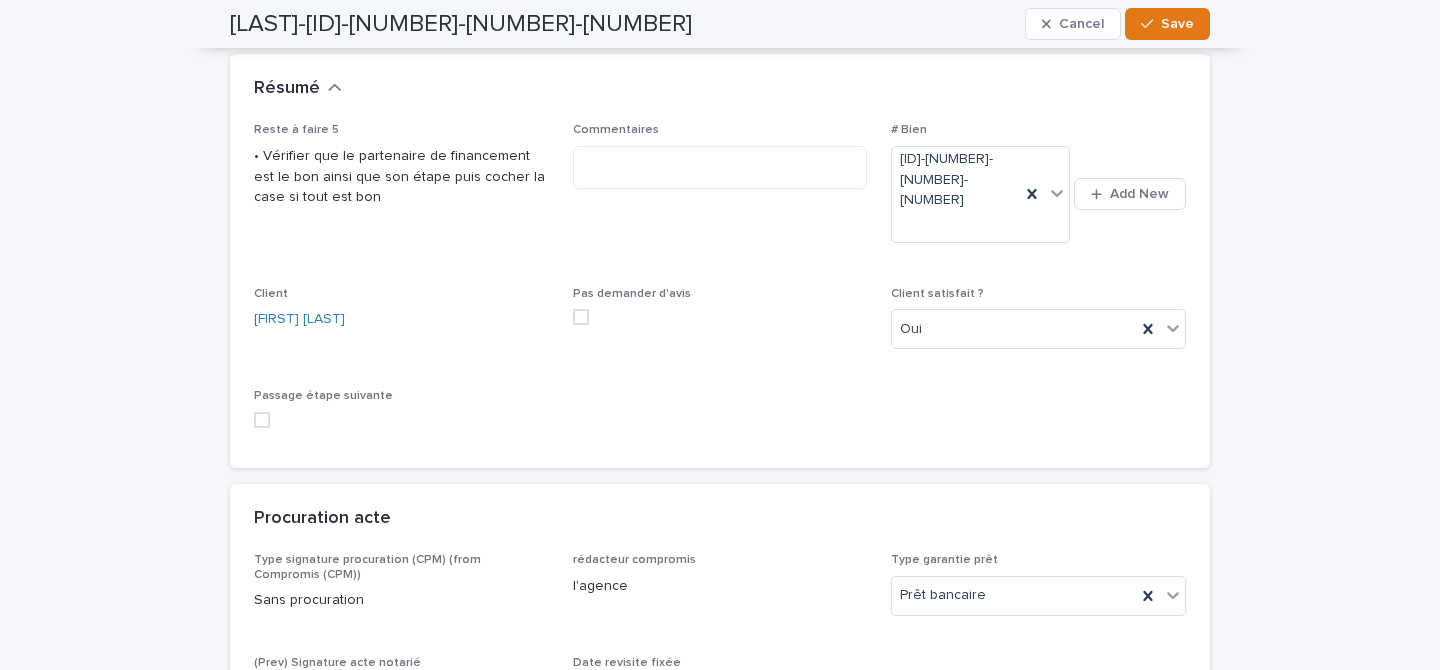 click at bounding box center [262, 420] 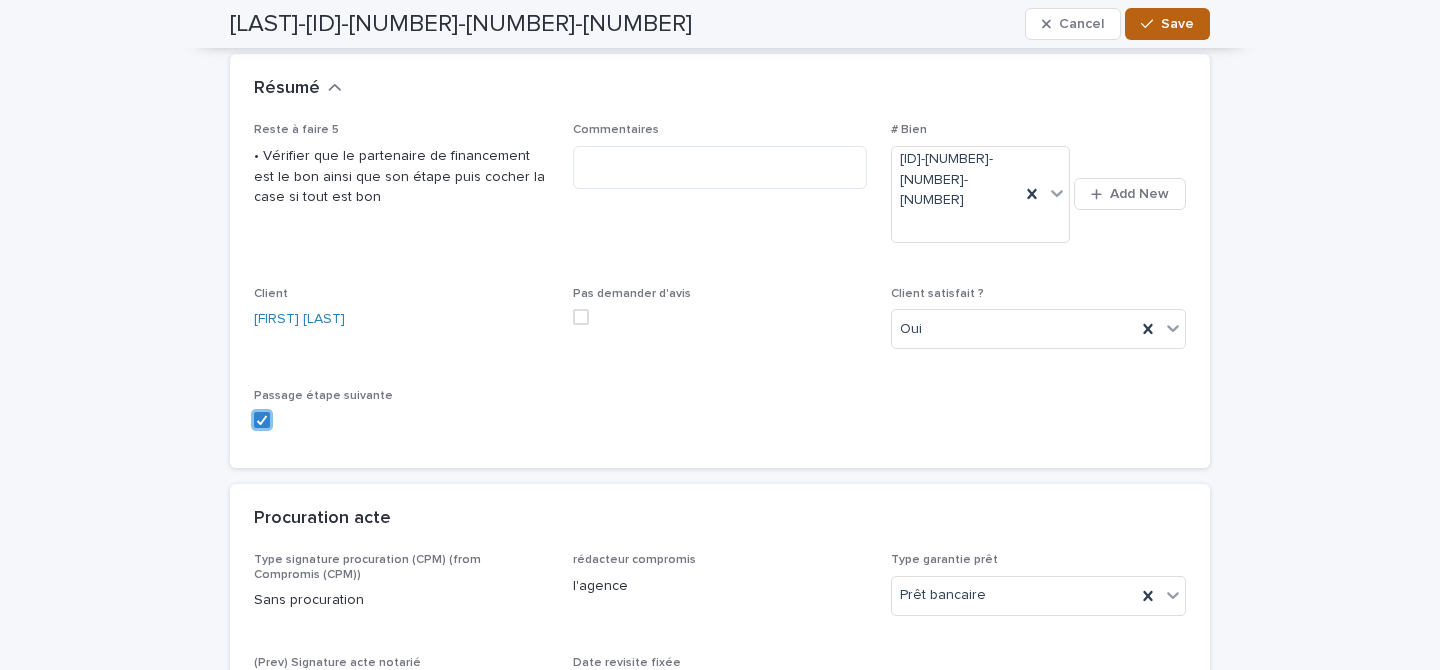 click on "Save" at bounding box center [1177, 24] 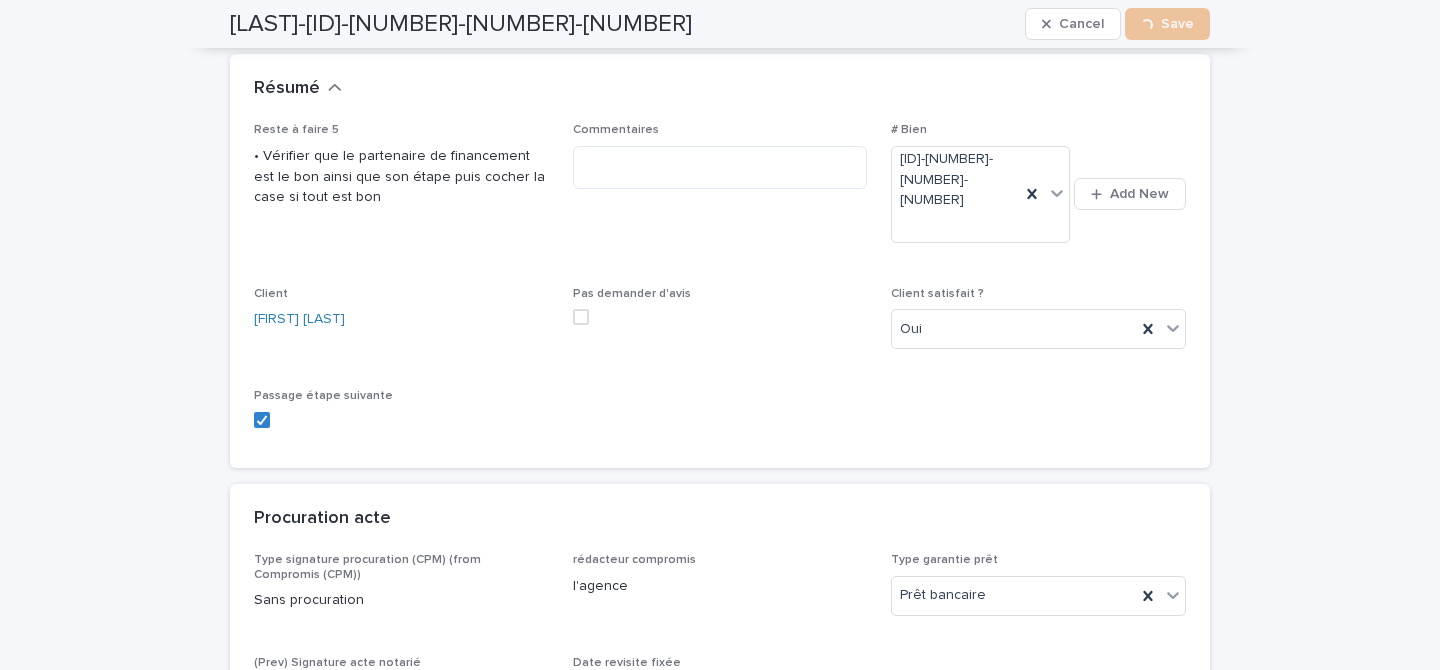 scroll, scrollTop: 0, scrollLeft: 0, axis: both 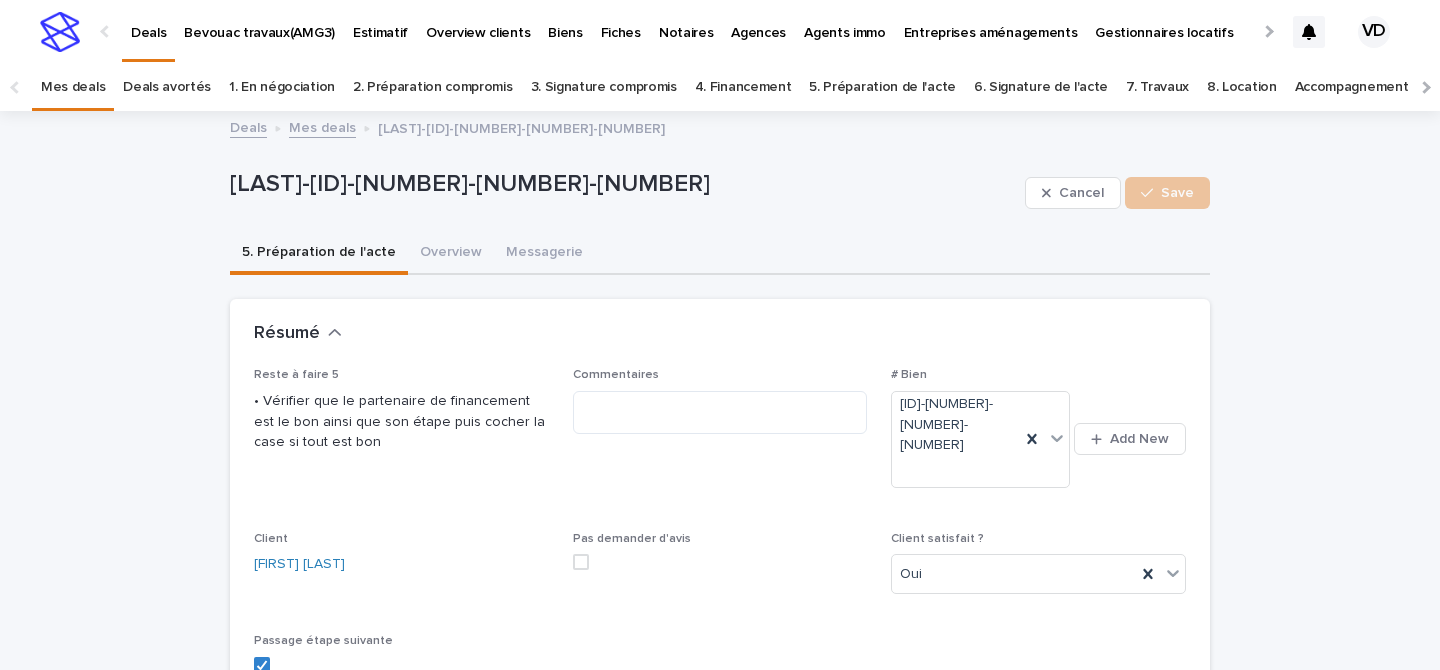 click on "Mes deals" at bounding box center (73, 87) 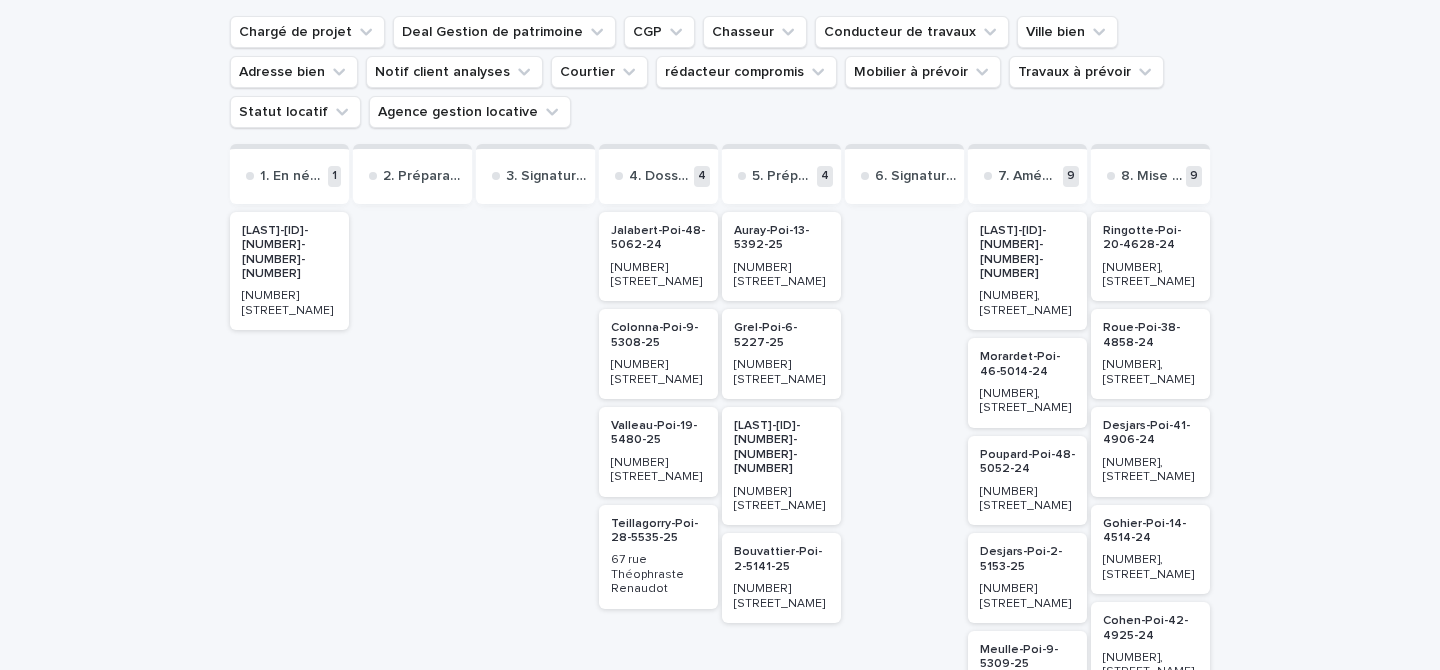 scroll, scrollTop: 200, scrollLeft: 0, axis: vertical 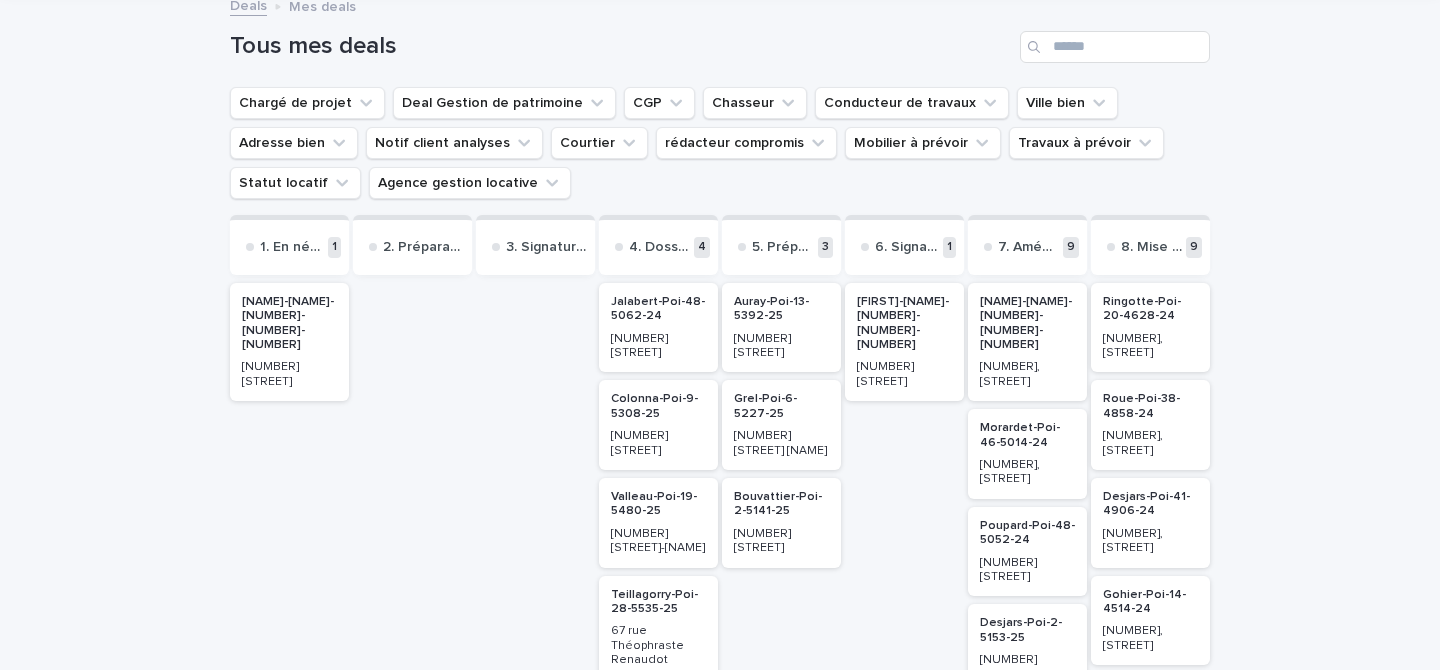 click on "[NUMBER] [STREET] [NAME]" at bounding box center [781, 443] 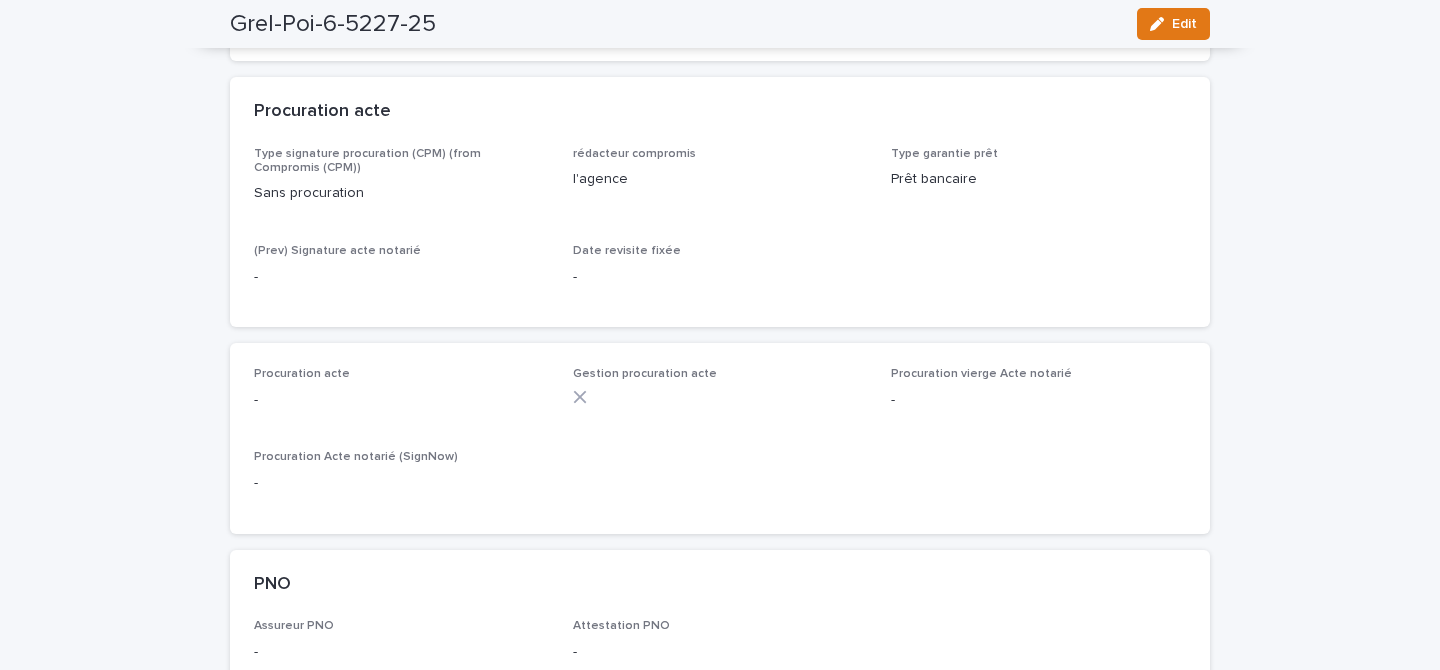 scroll, scrollTop: 682, scrollLeft: 0, axis: vertical 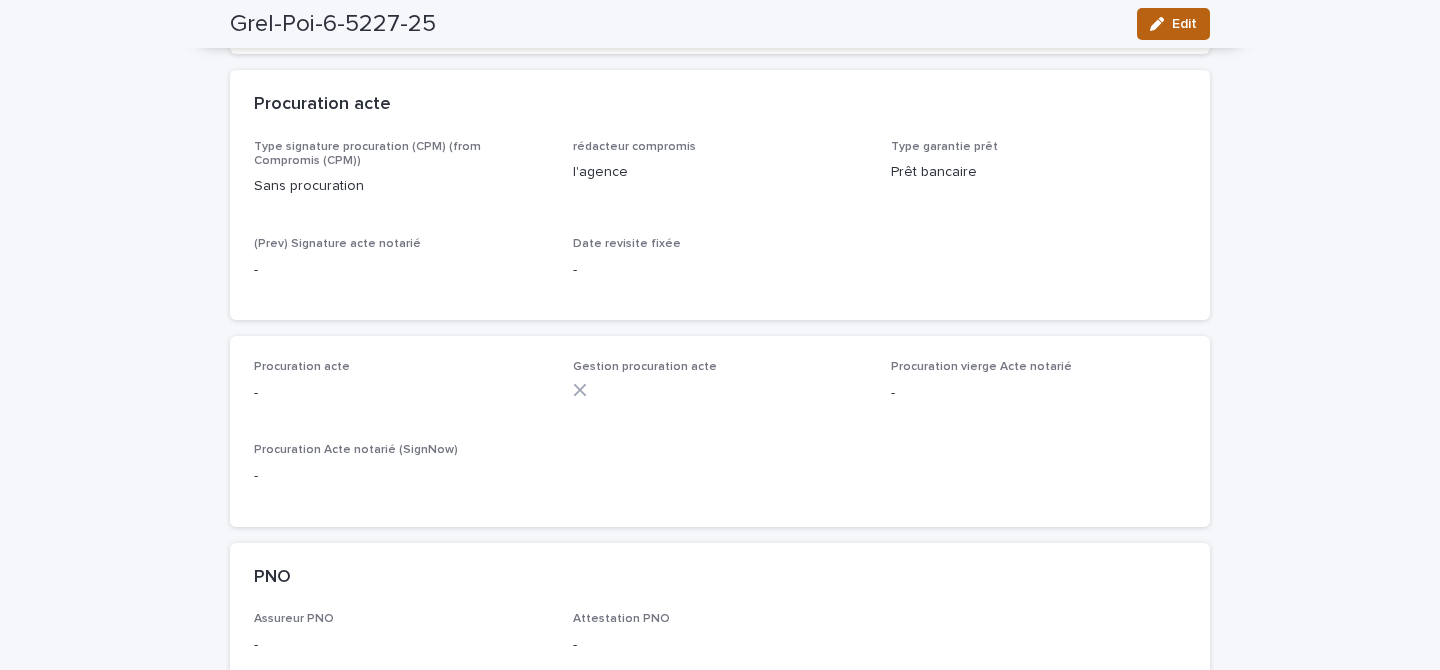 click at bounding box center (1161, 24) 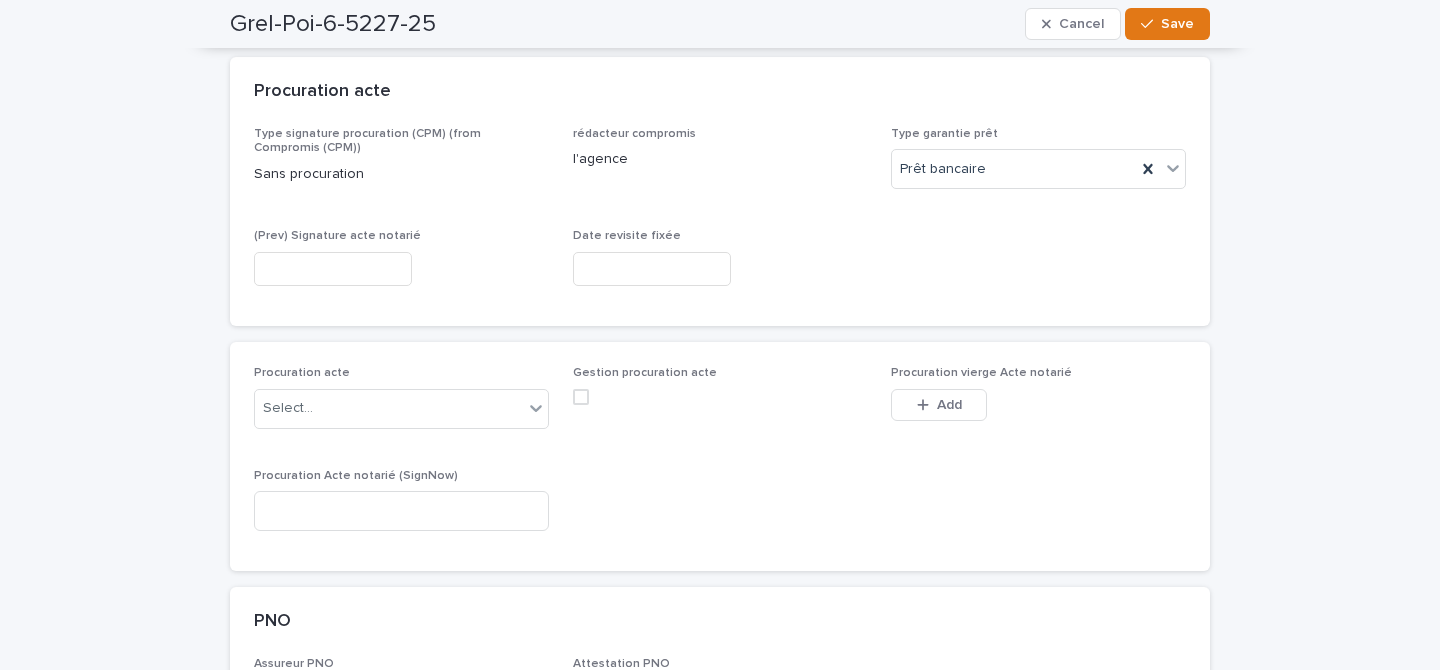 scroll, scrollTop: 713, scrollLeft: 0, axis: vertical 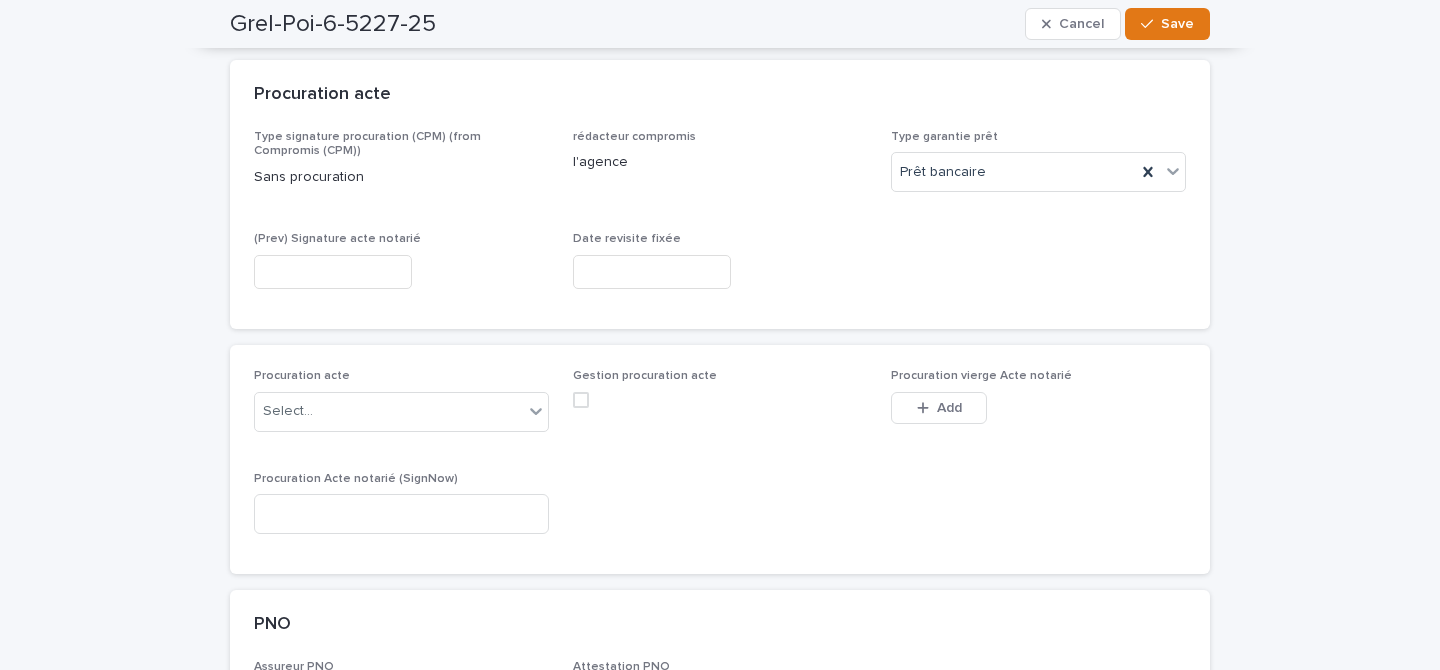click at bounding box center (333, 272) 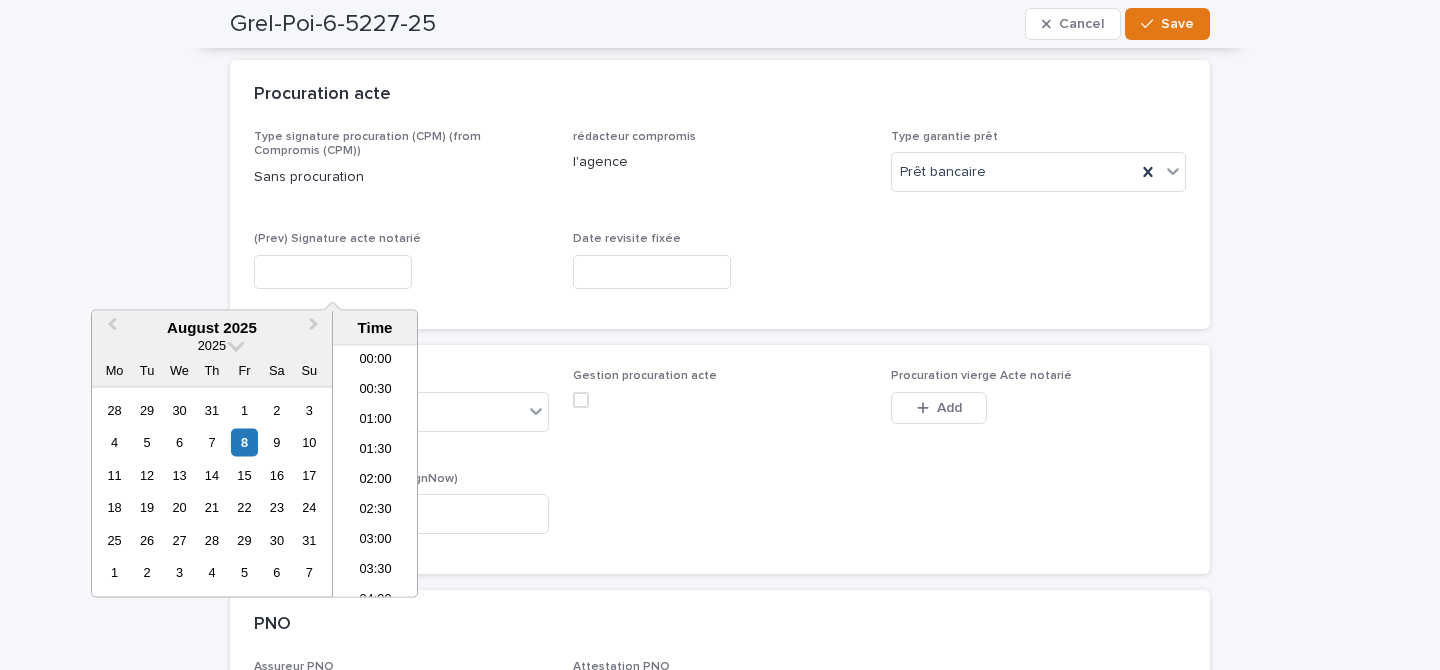 scroll, scrollTop: 909, scrollLeft: 0, axis: vertical 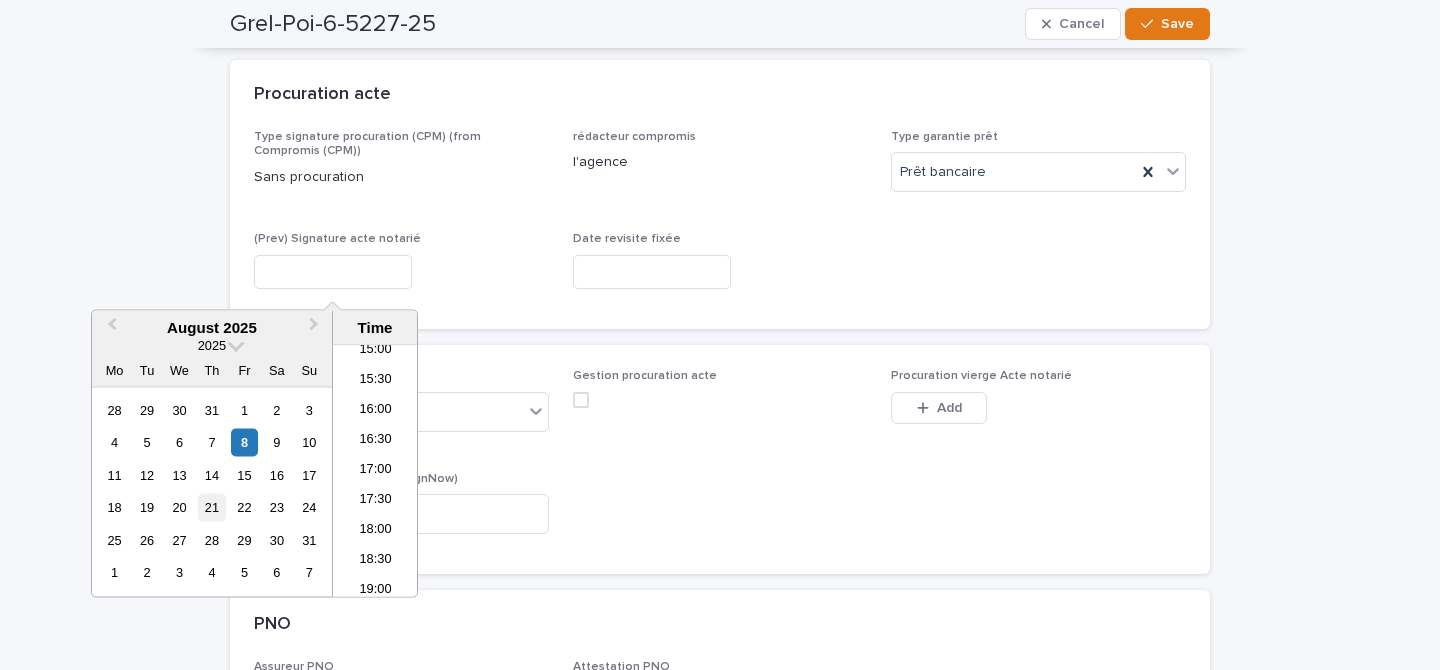 click on "21" at bounding box center [211, 507] 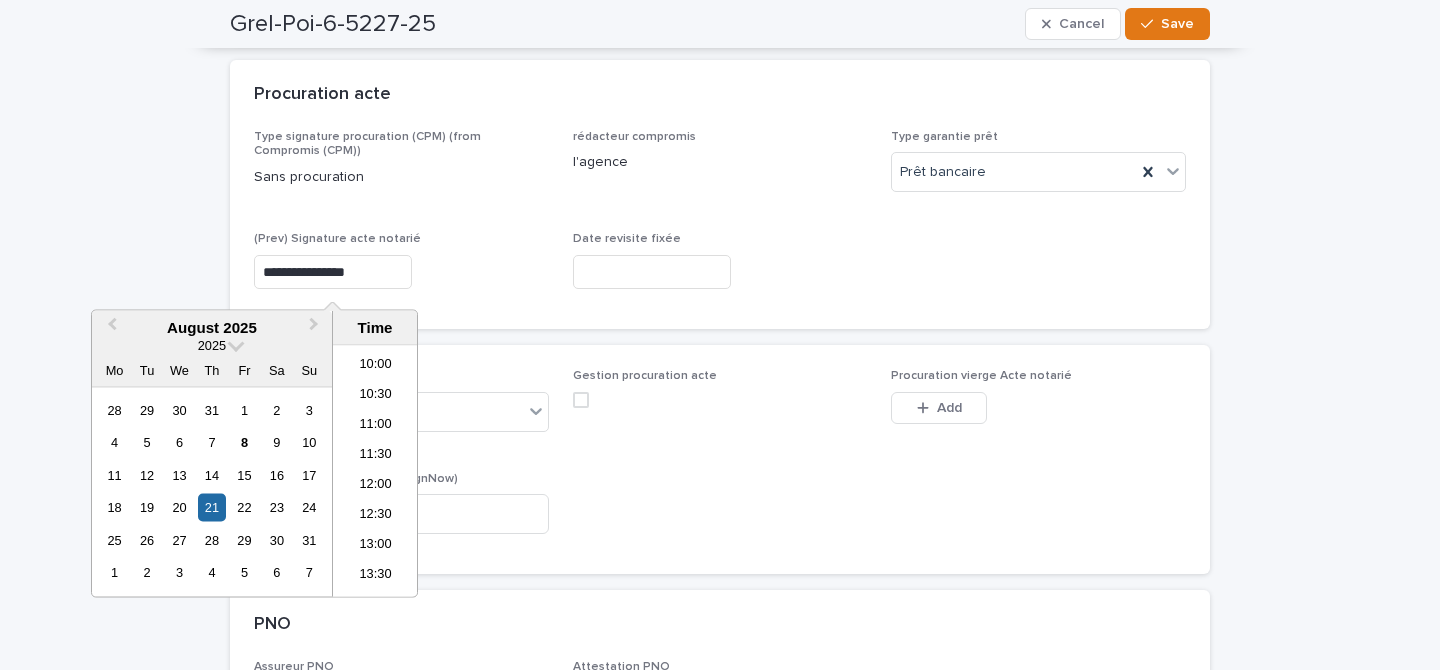 scroll, scrollTop: 586, scrollLeft: 0, axis: vertical 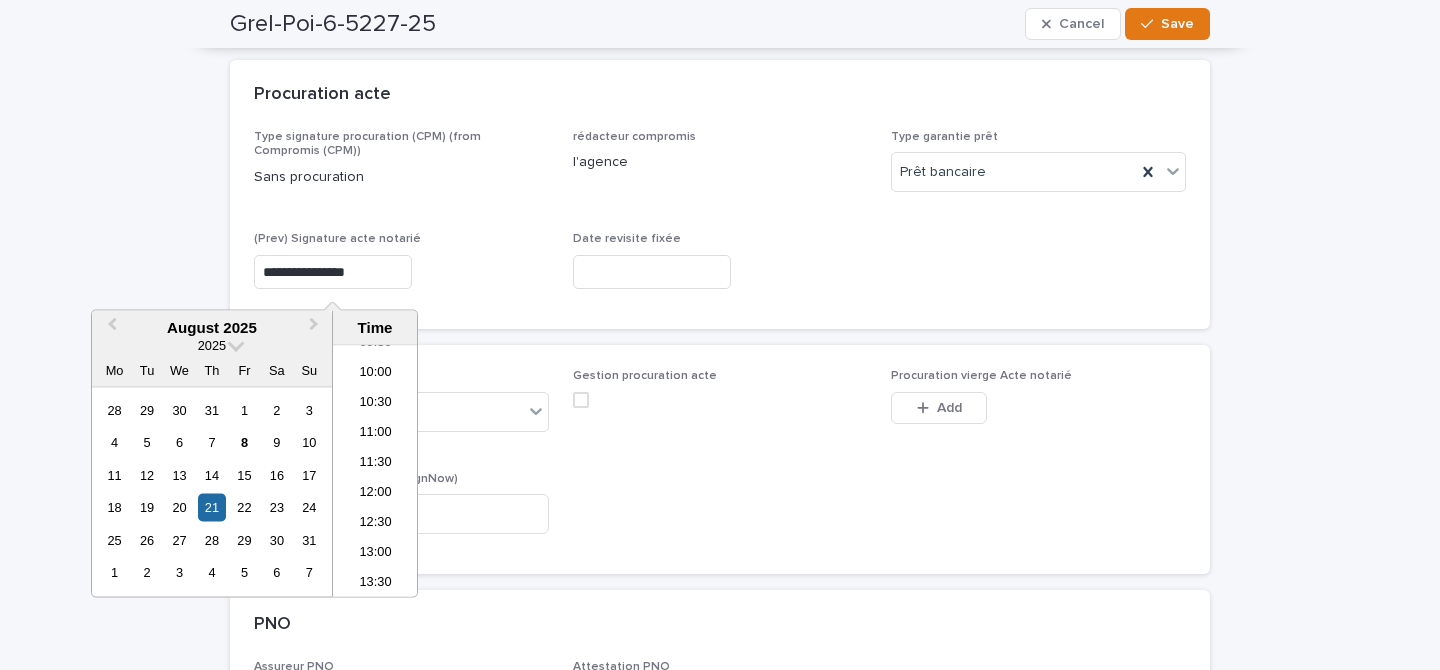 click on "10:00" at bounding box center (375, 375) 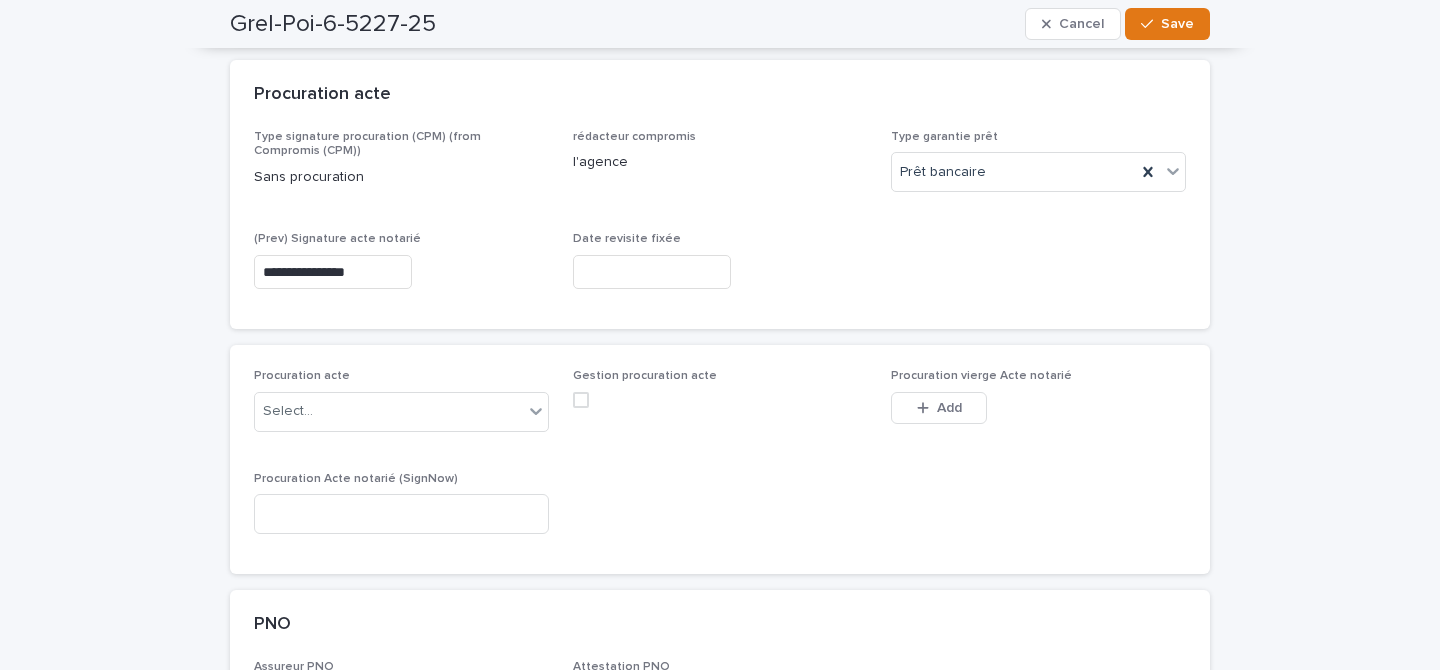 type on "**********" 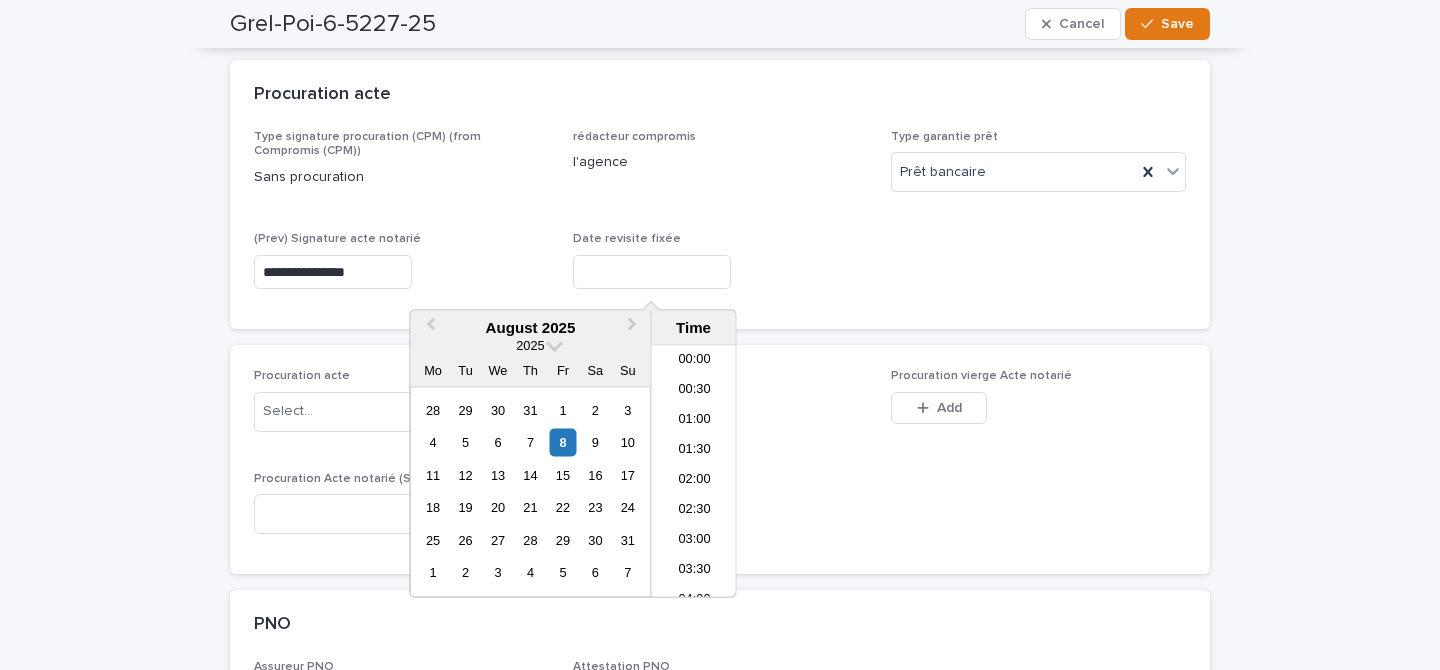 scroll, scrollTop: 909, scrollLeft: 0, axis: vertical 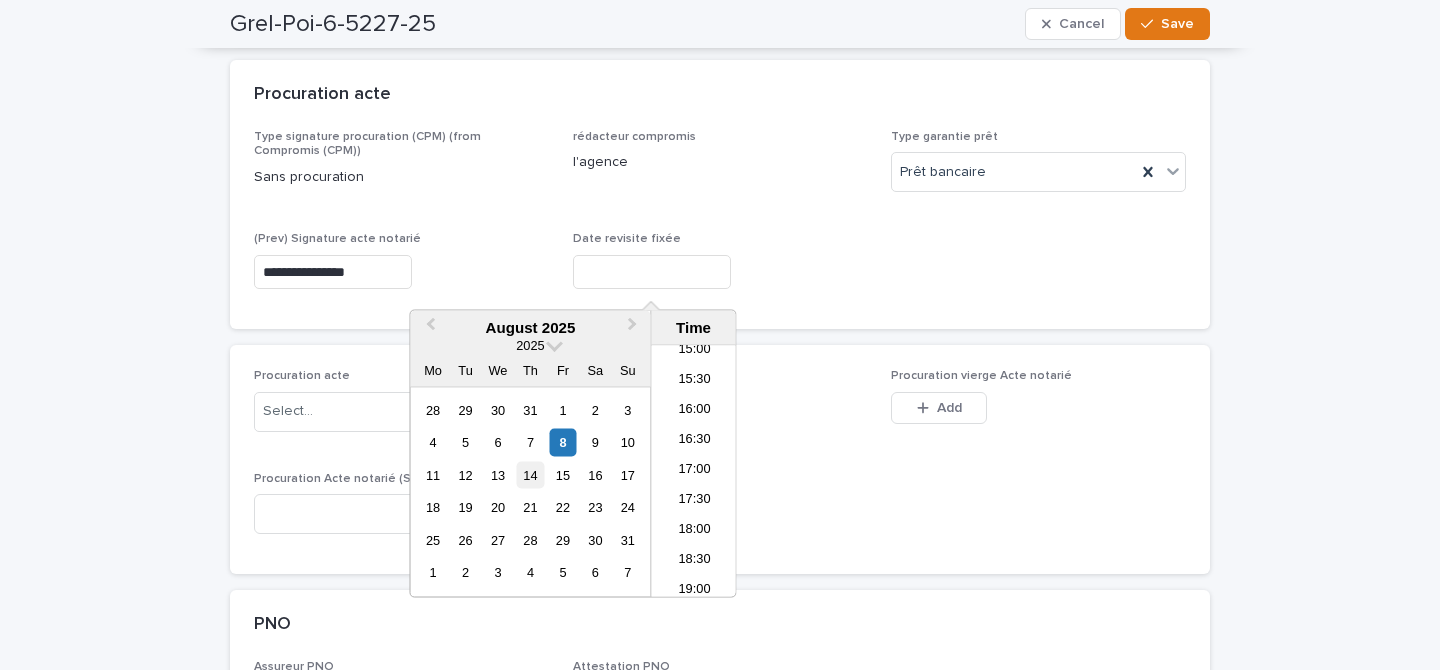 click on "14" at bounding box center (530, 474) 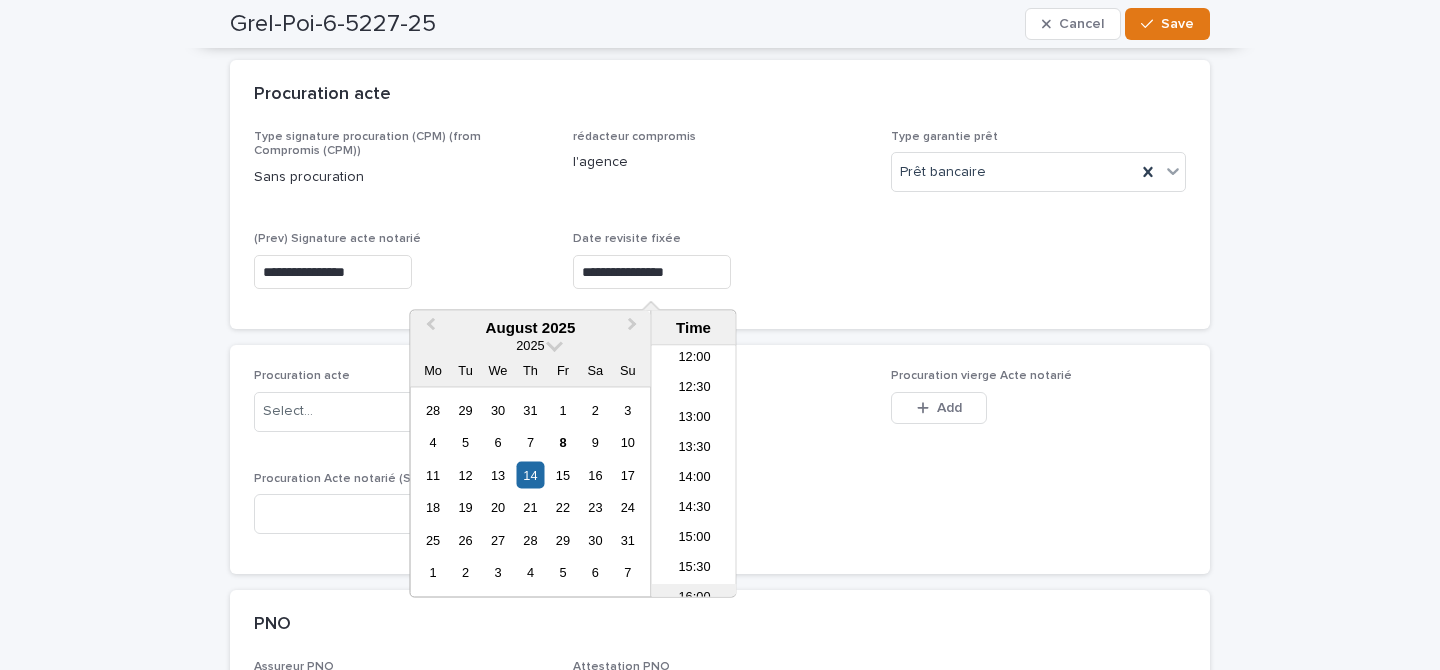 scroll, scrollTop: 722, scrollLeft: 0, axis: vertical 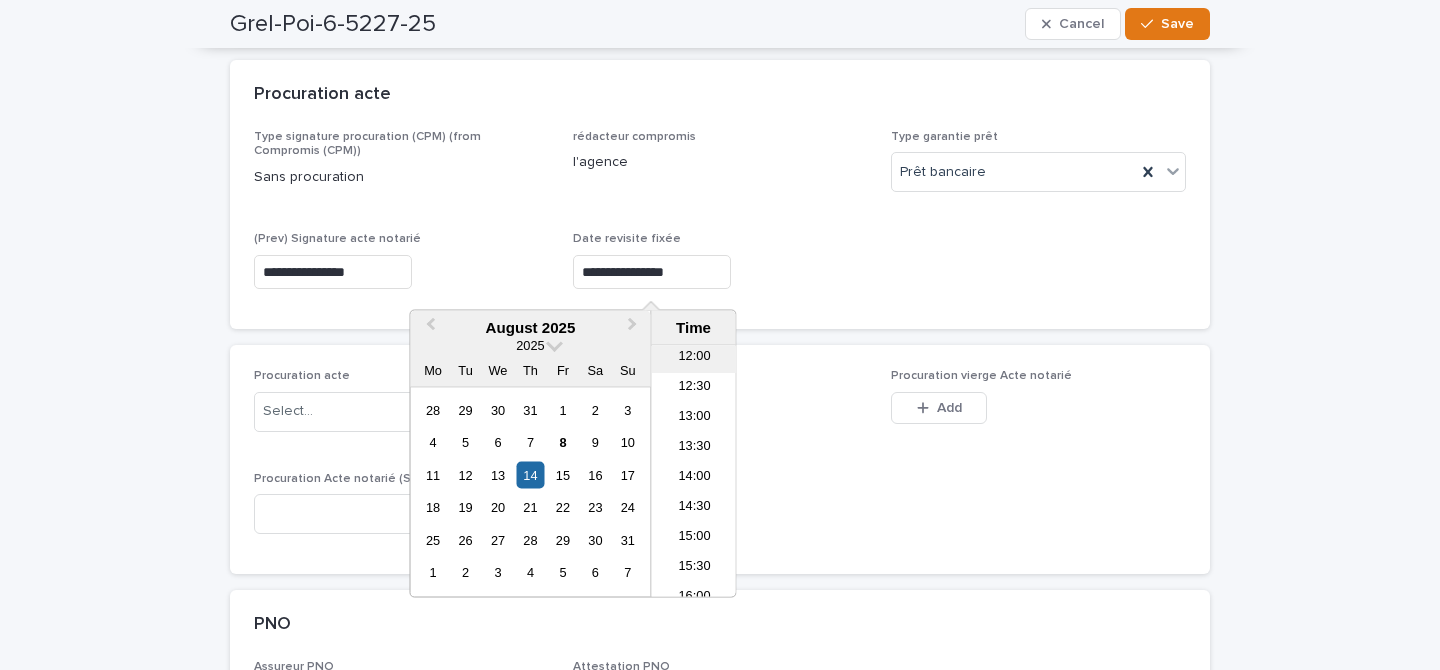 click on "12:00" at bounding box center (694, 359) 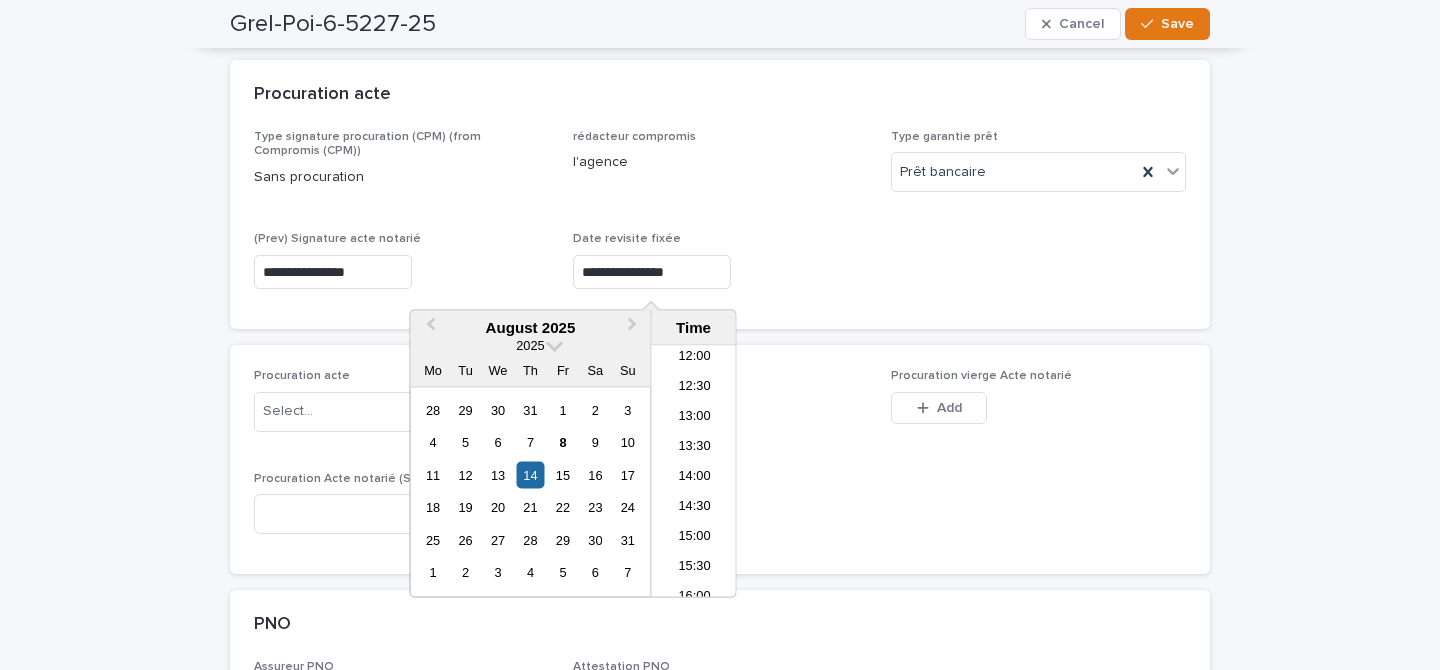 type on "**********" 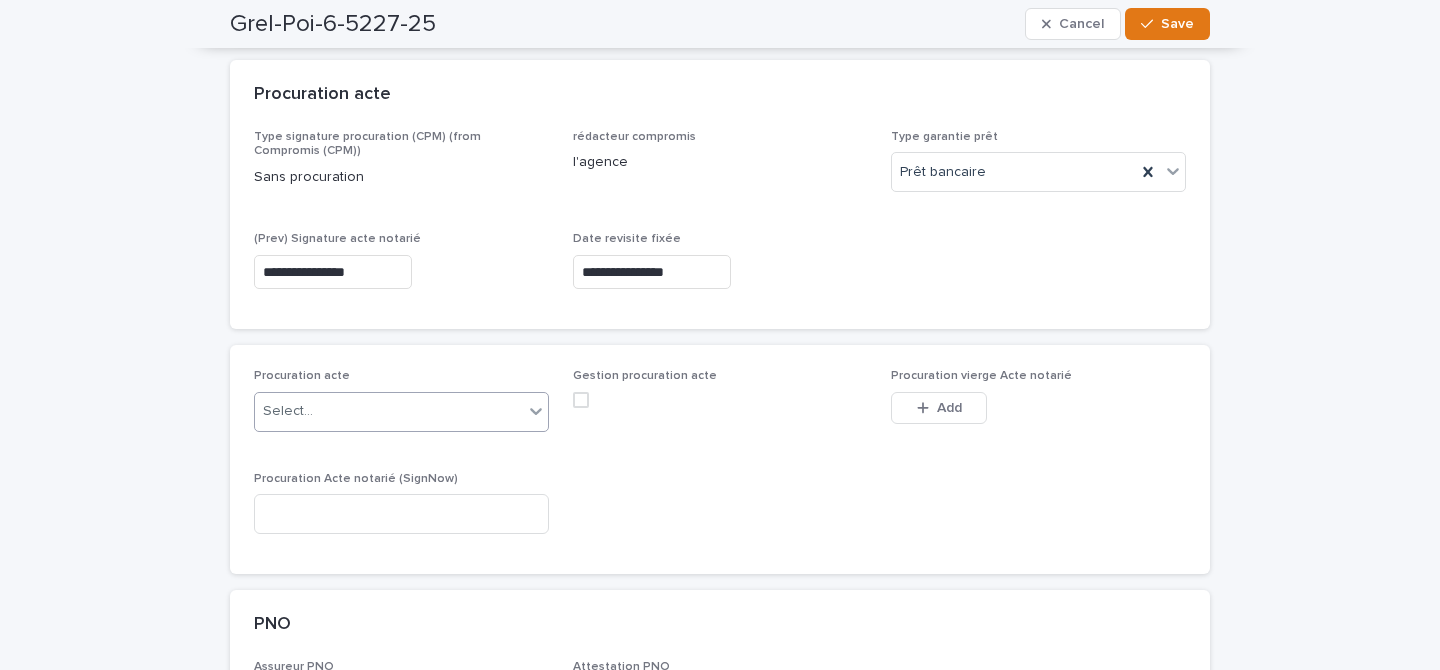 click on "Select..." at bounding box center [389, 411] 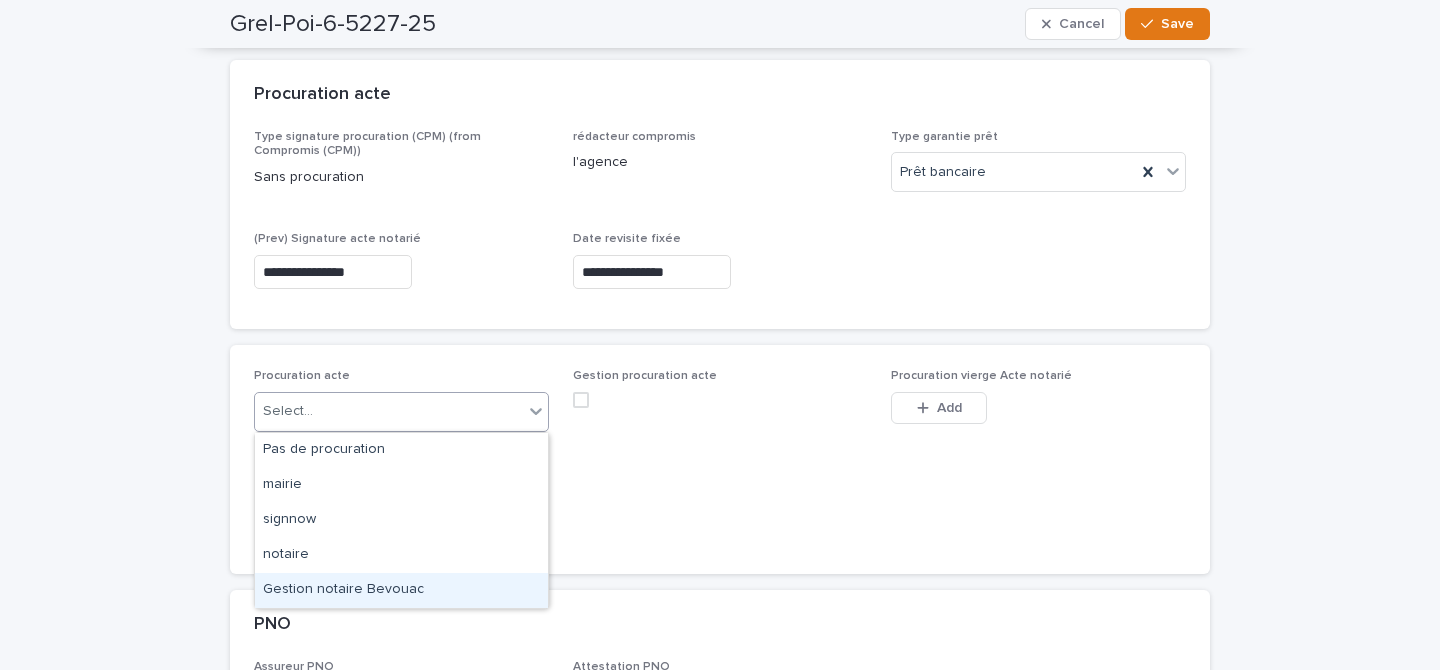 click on "Gestion notaire Bevouac" at bounding box center [401, 590] 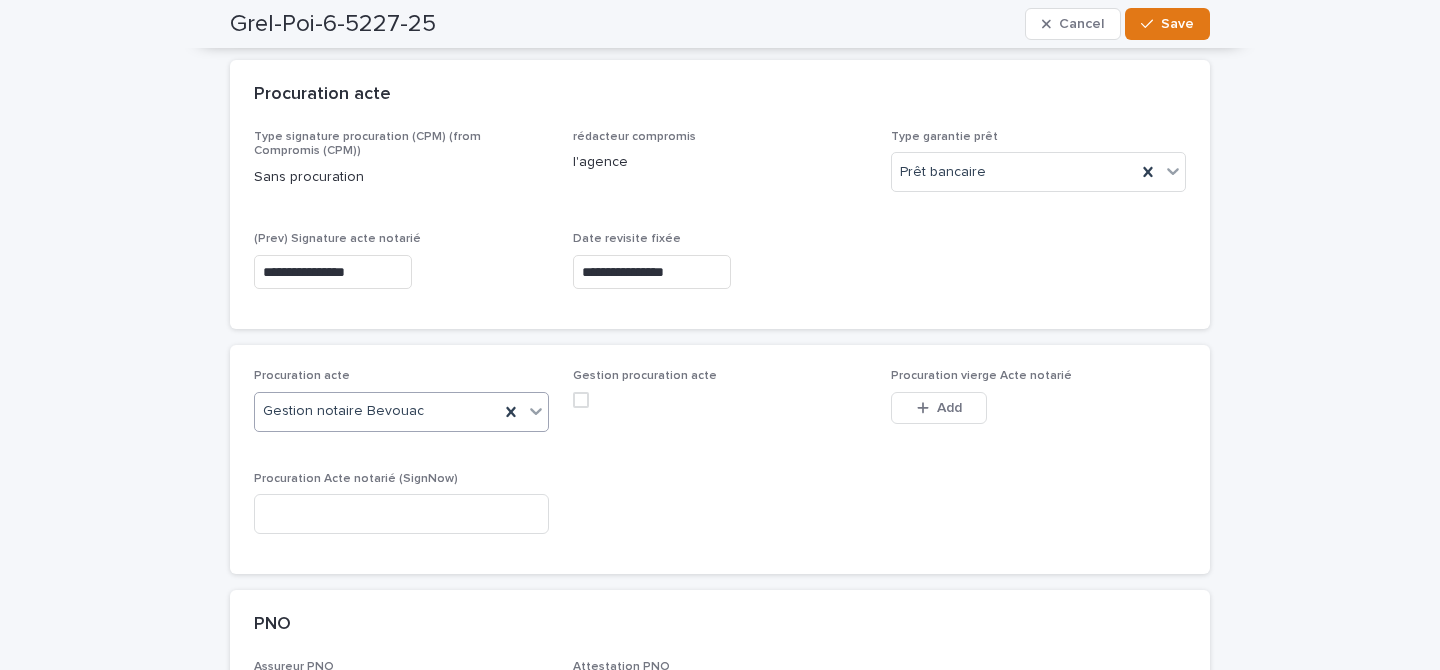 click at bounding box center (581, 400) 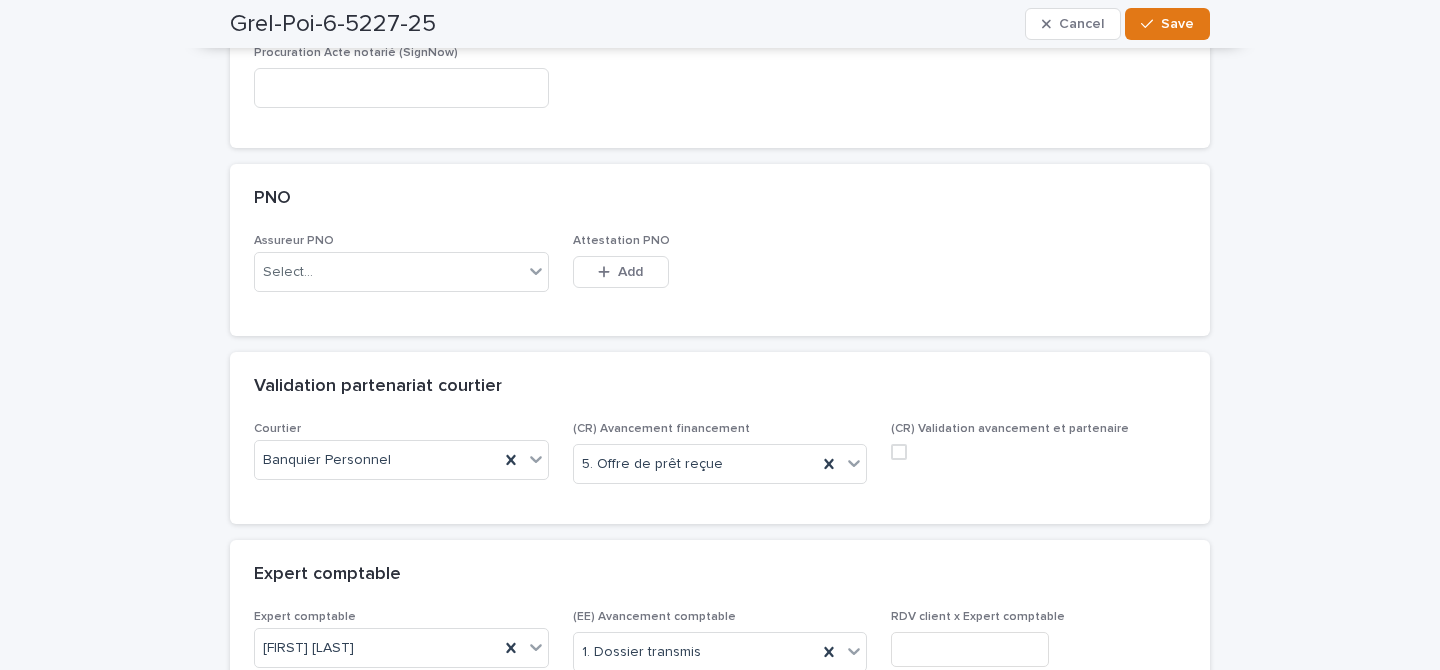 scroll, scrollTop: 1160, scrollLeft: 0, axis: vertical 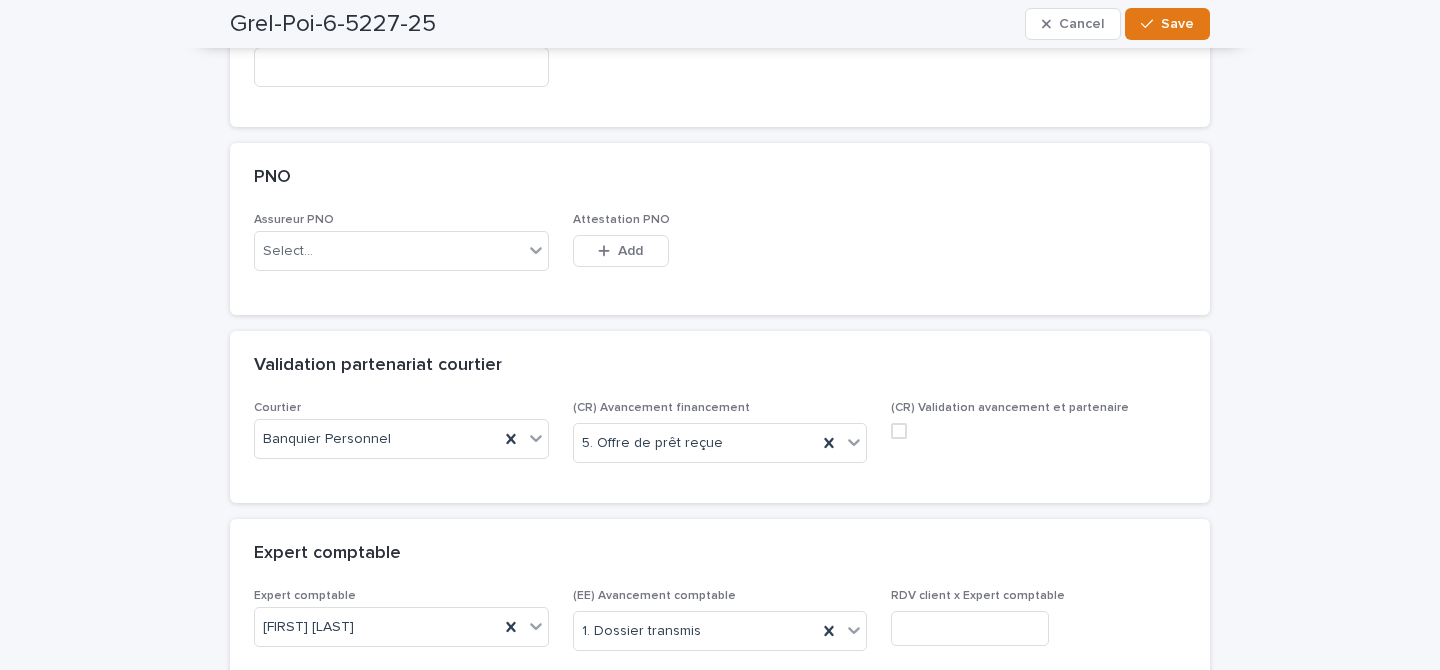 click at bounding box center [899, 431] 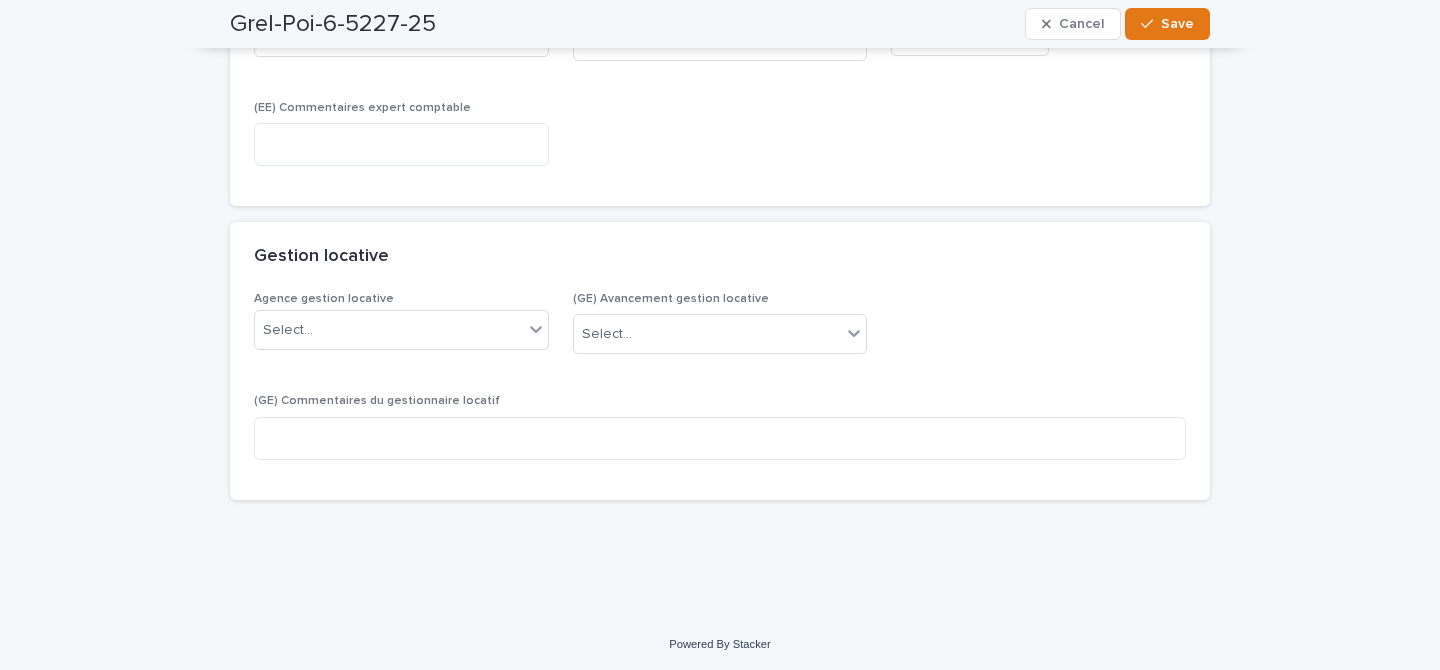 scroll, scrollTop: 1752, scrollLeft: 0, axis: vertical 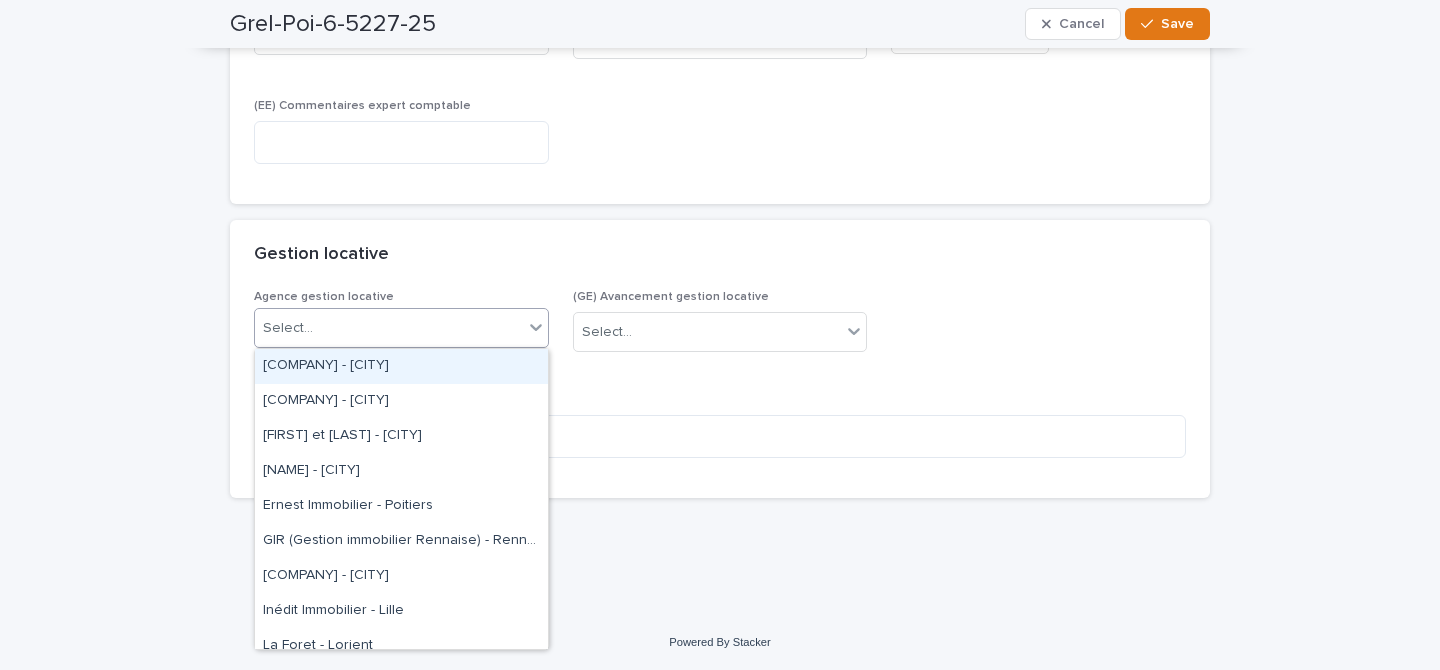 click on "Select..." at bounding box center (389, 328) 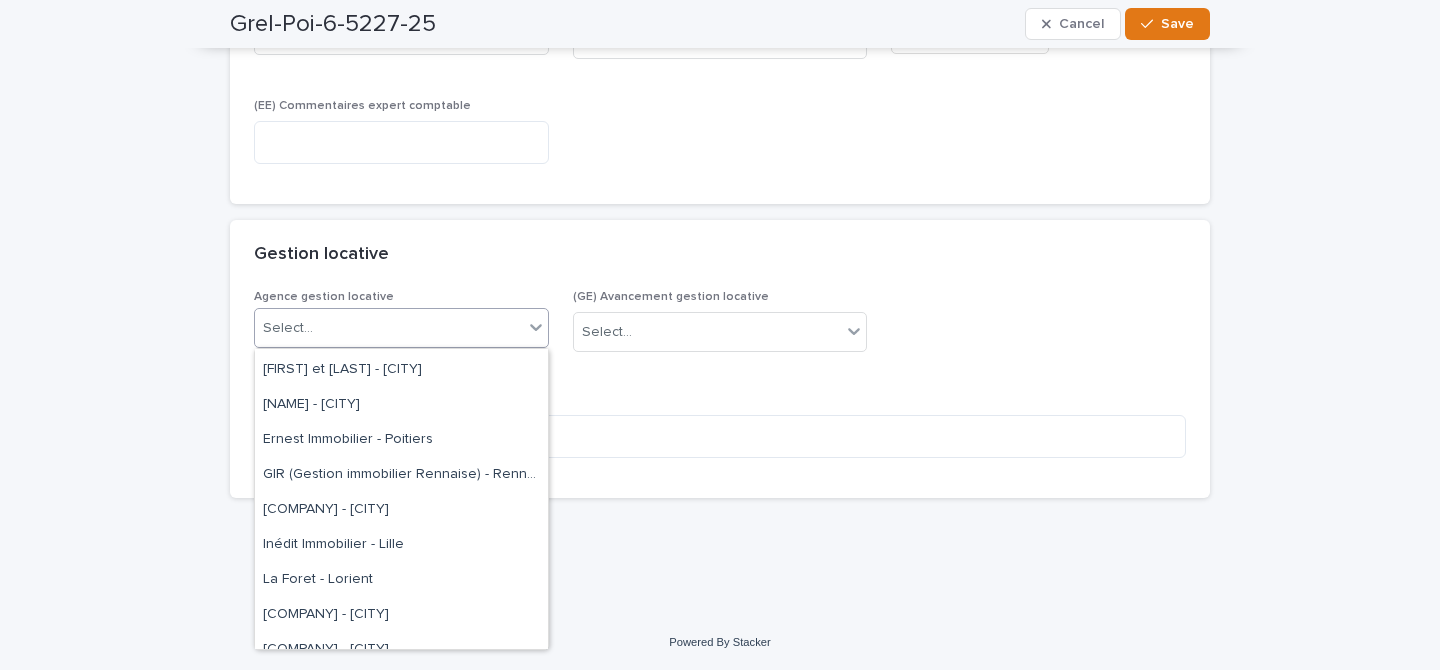 scroll, scrollTop: 0, scrollLeft: 0, axis: both 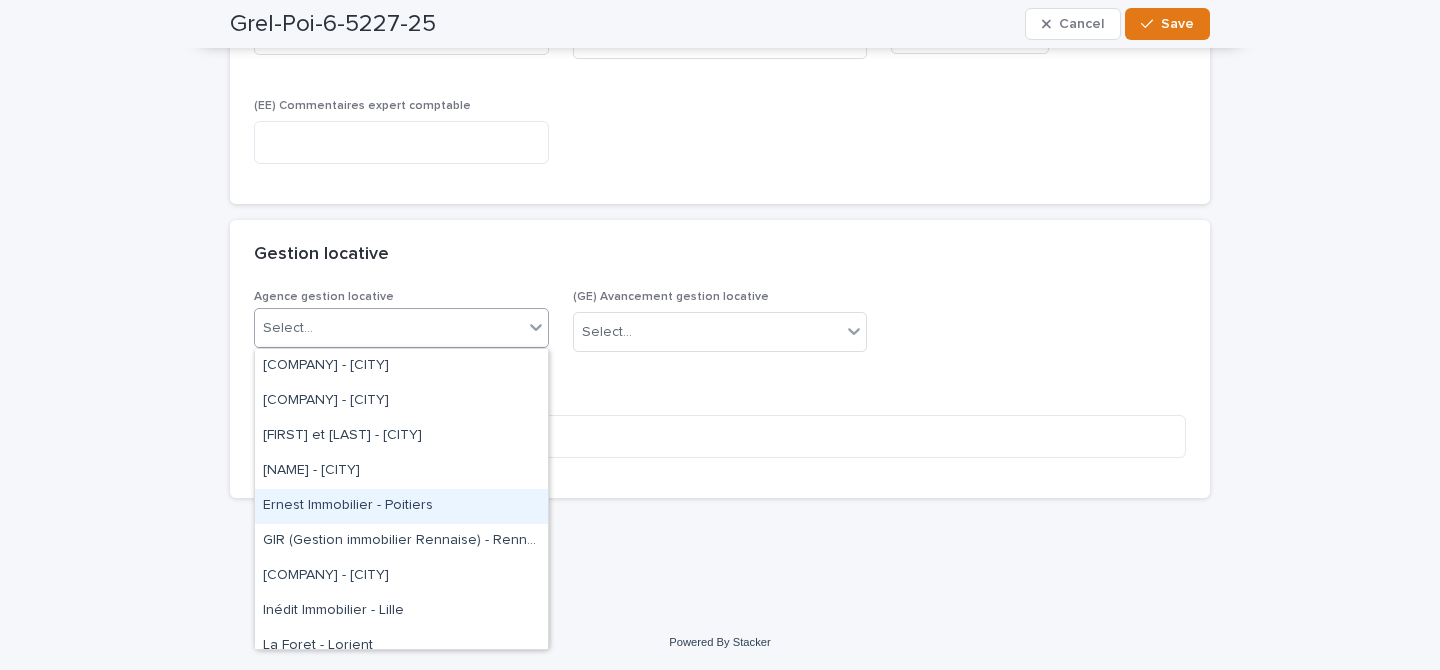 click on "Ernest Immobilier - Poitiers" at bounding box center (401, 506) 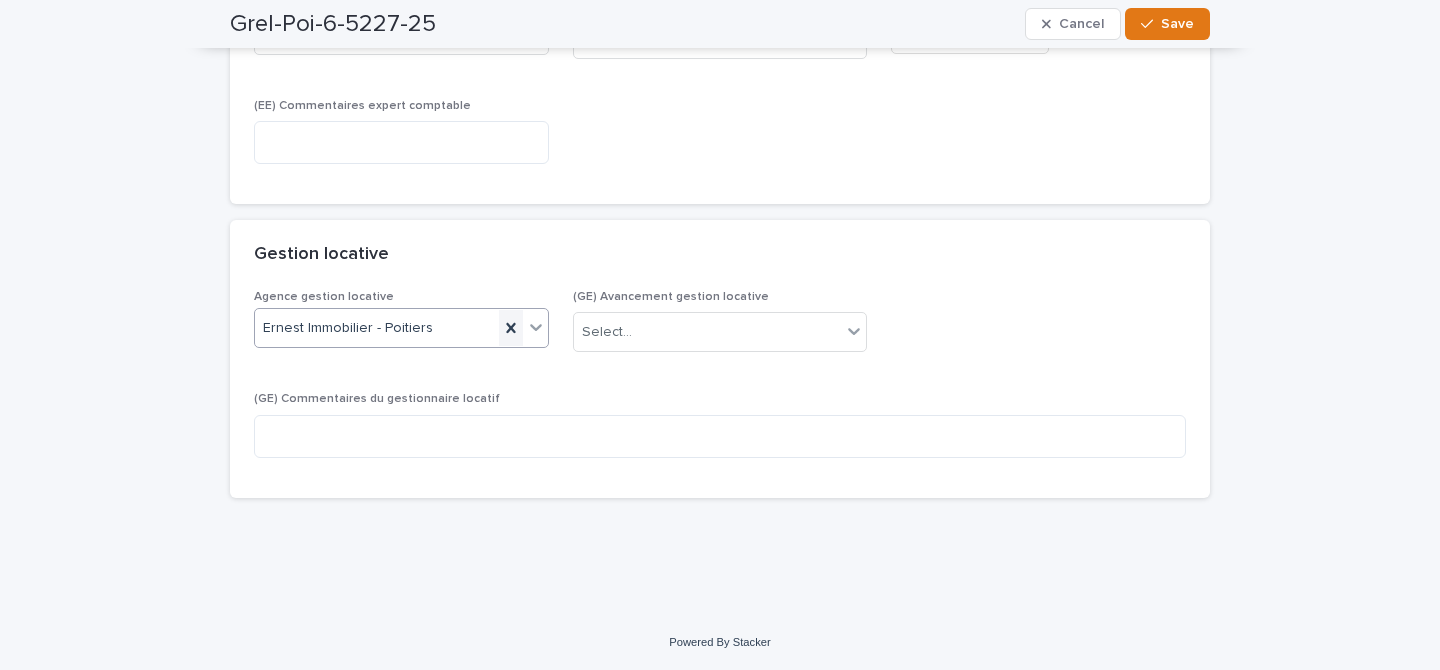 click 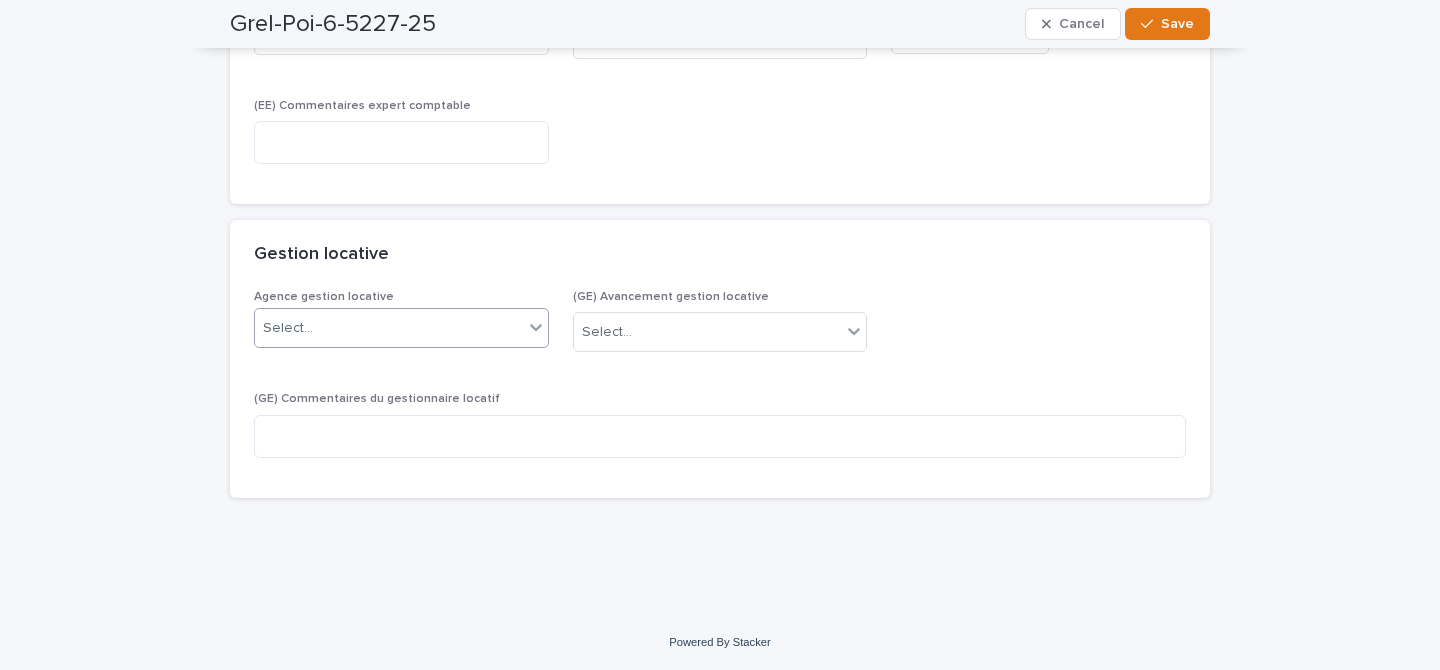 click on "Select..." at bounding box center (389, 328) 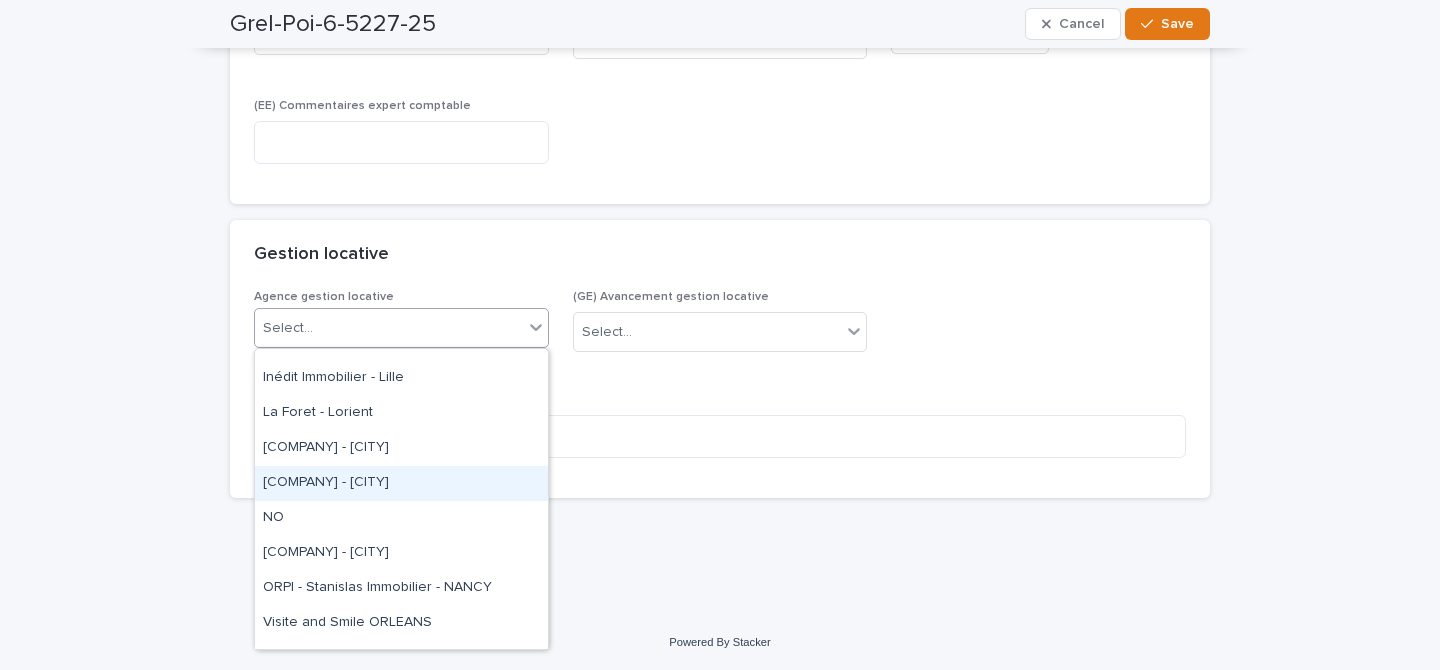 scroll, scrollTop: 295, scrollLeft: 0, axis: vertical 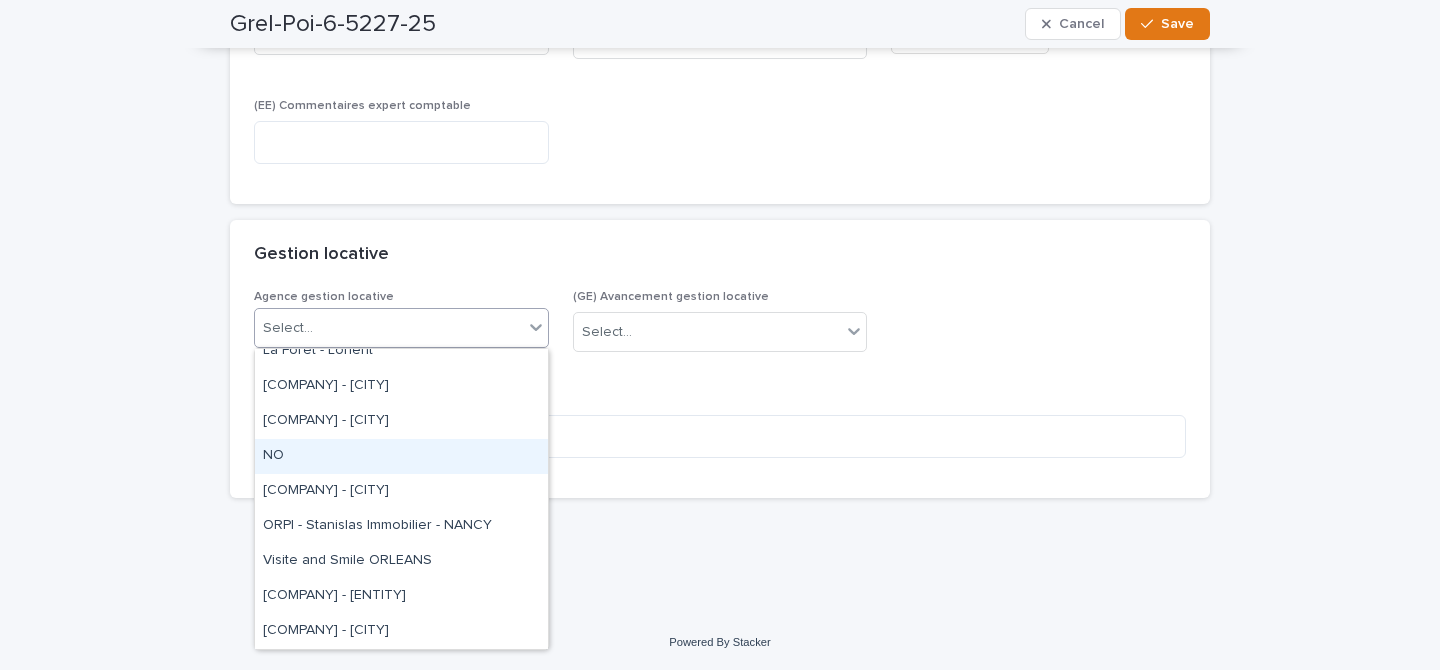 click on "NO" at bounding box center (401, 456) 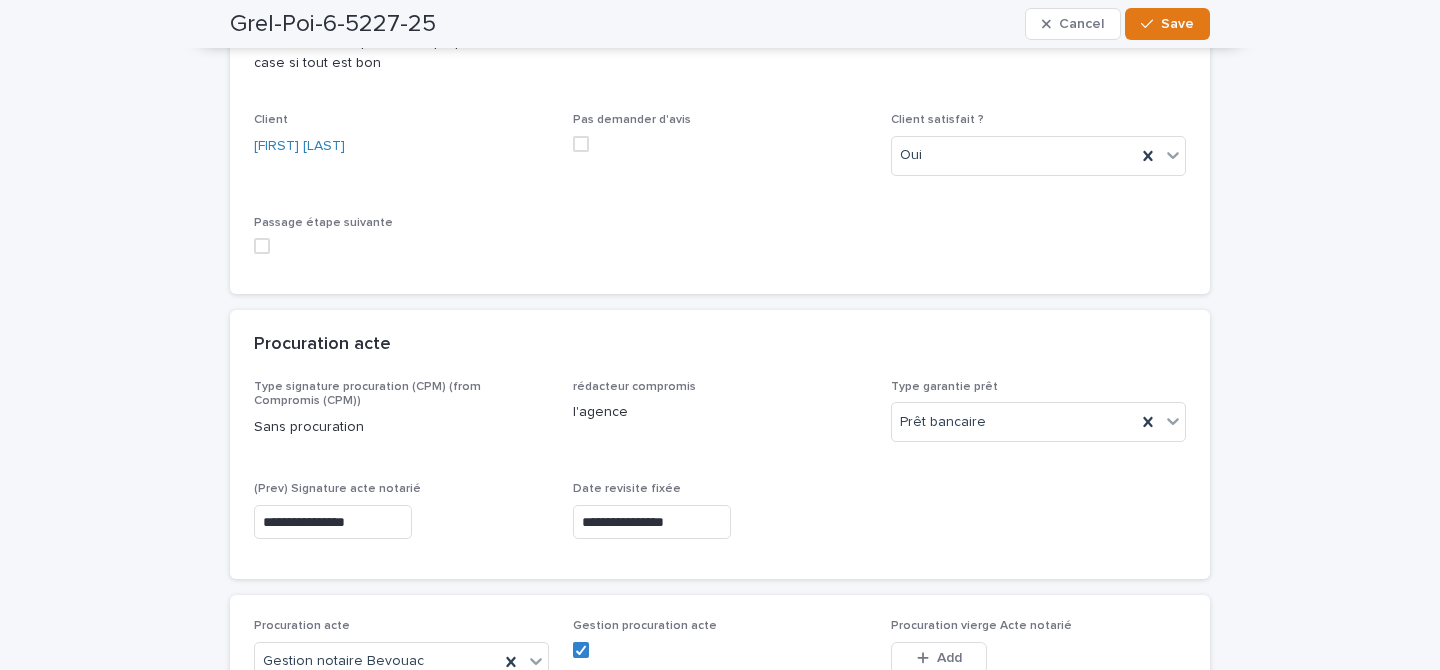 scroll, scrollTop: 440, scrollLeft: 0, axis: vertical 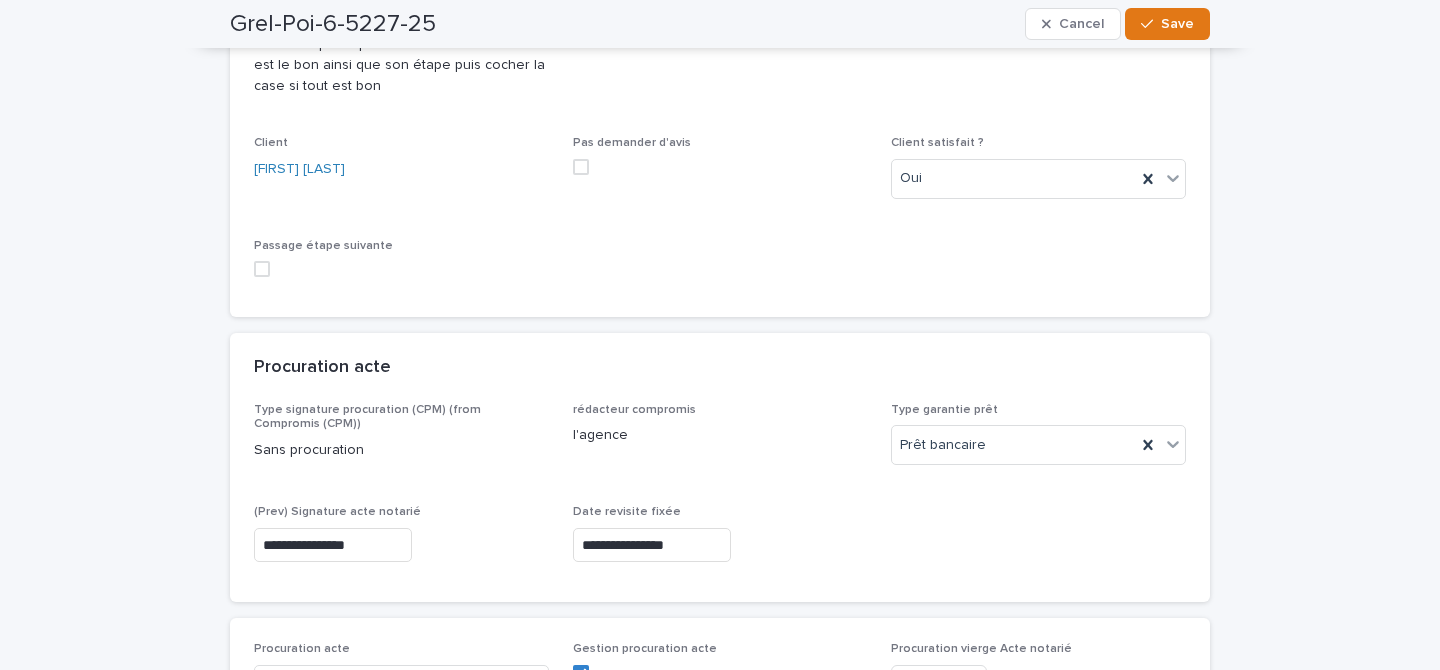 click on "Passage étape suivante" at bounding box center [401, 266] 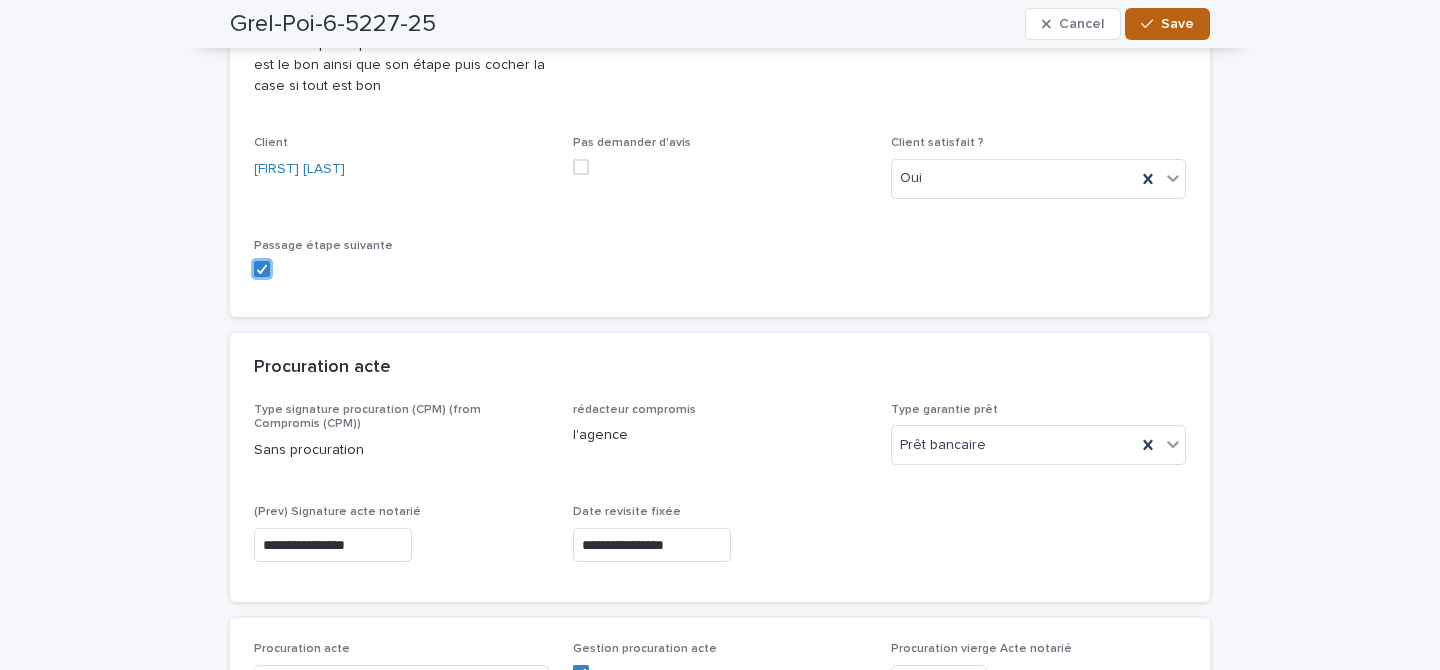 click on "Save" at bounding box center (1177, 24) 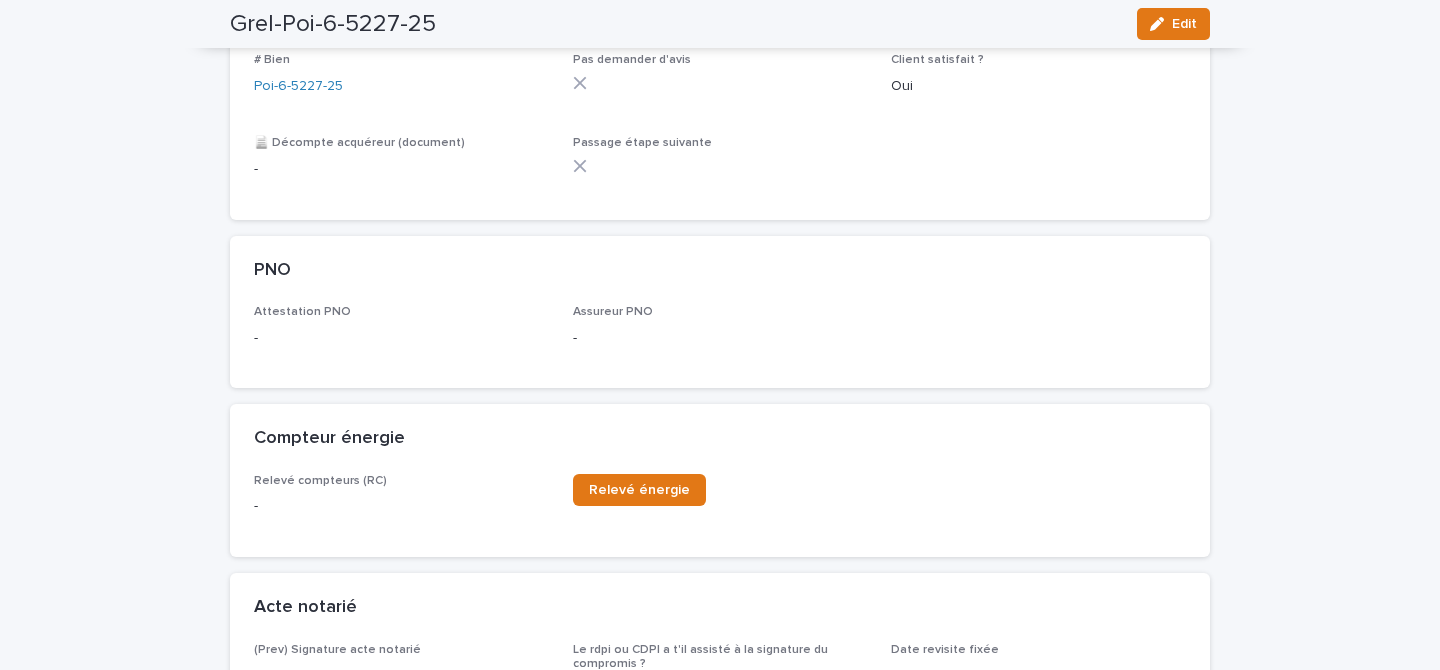 scroll, scrollTop: 0, scrollLeft: 0, axis: both 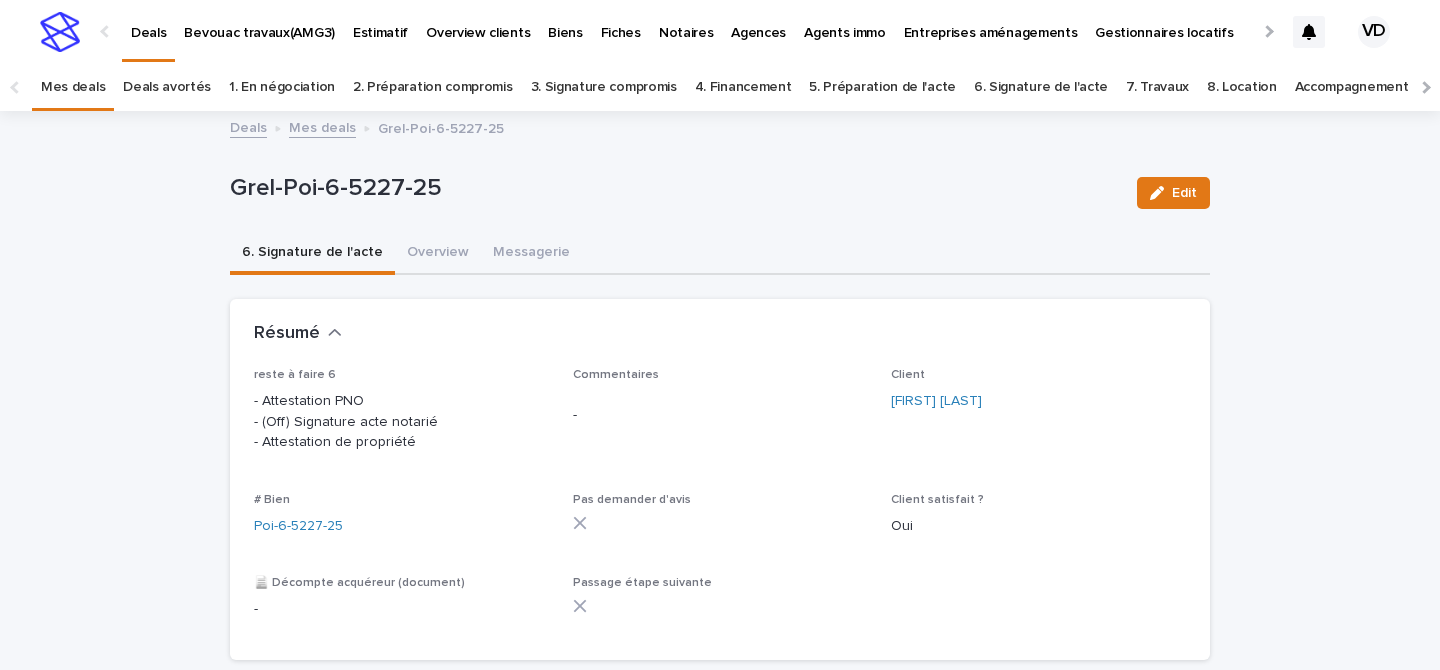 click on "Mes deals" at bounding box center [73, 87] 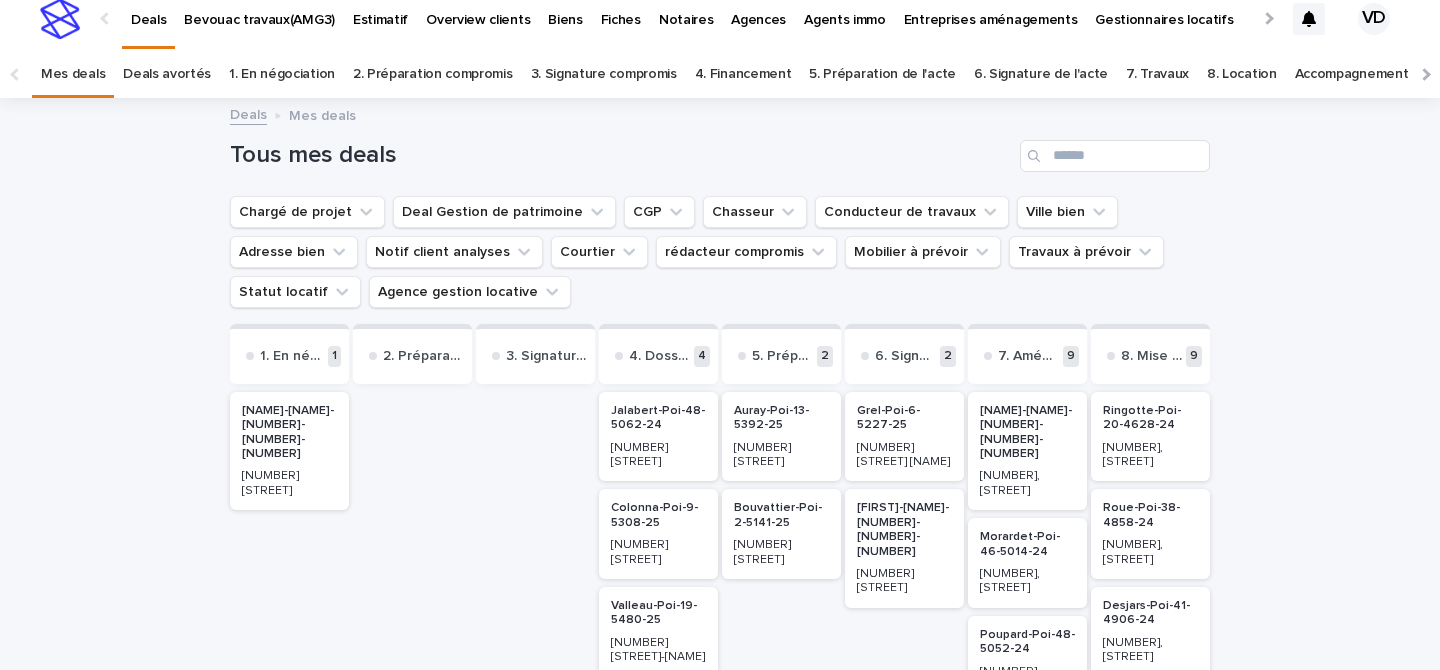 scroll, scrollTop: 0, scrollLeft: 0, axis: both 